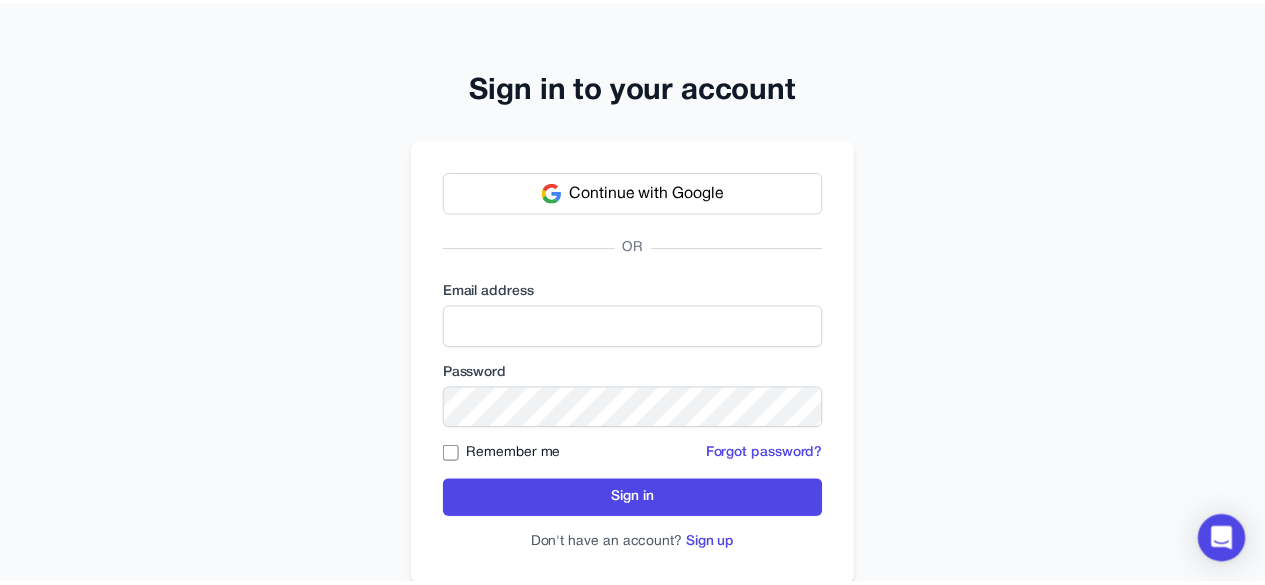 scroll, scrollTop: 0, scrollLeft: 0, axis: both 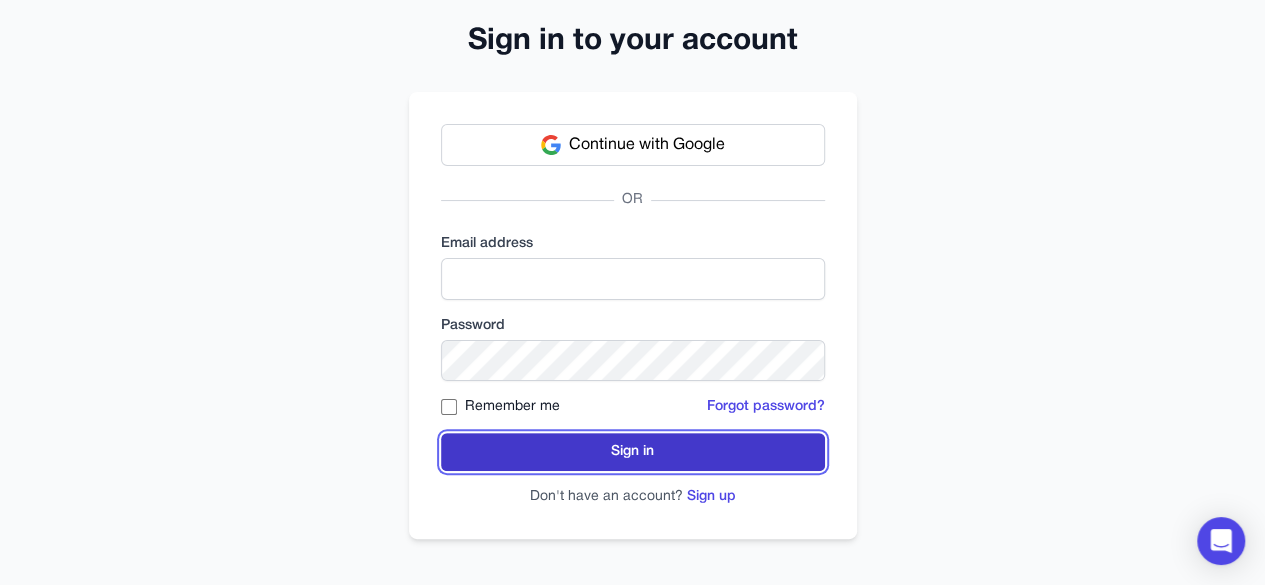 click on "Sign in" at bounding box center (633, 452) 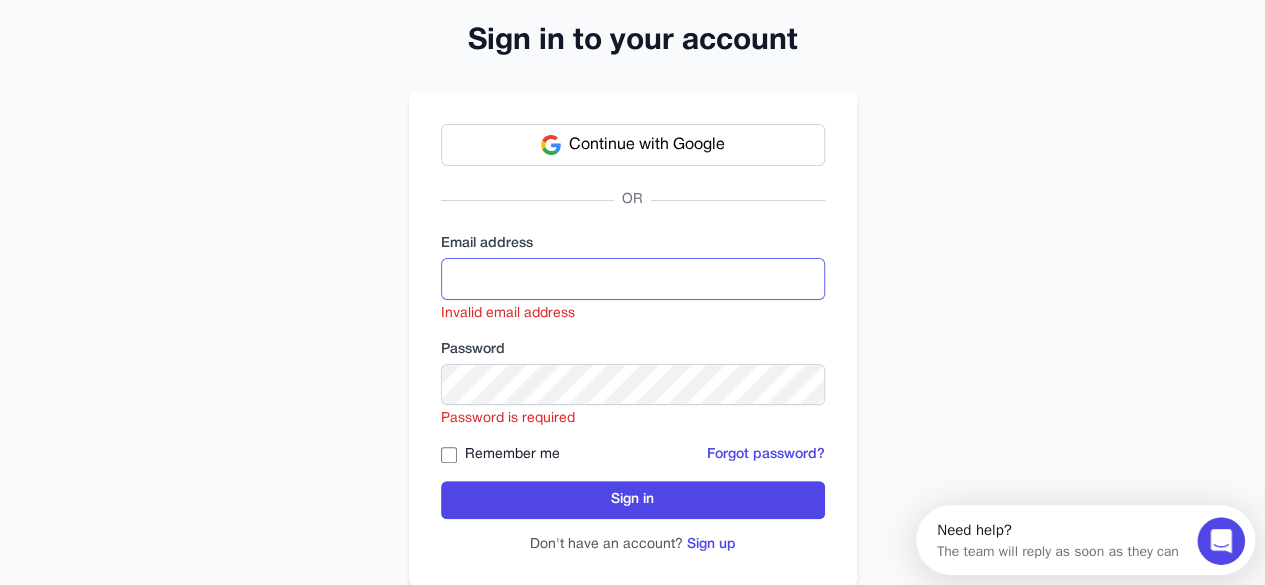scroll, scrollTop: 0, scrollLeft: 0, axis: both 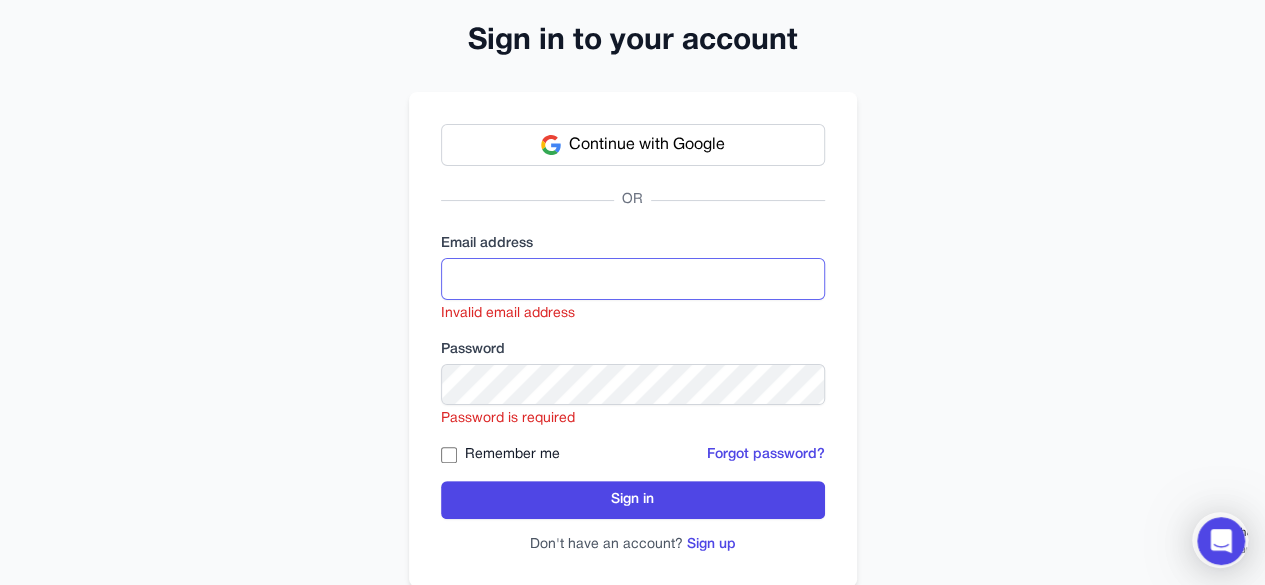 click at bounding box center [633, 279] 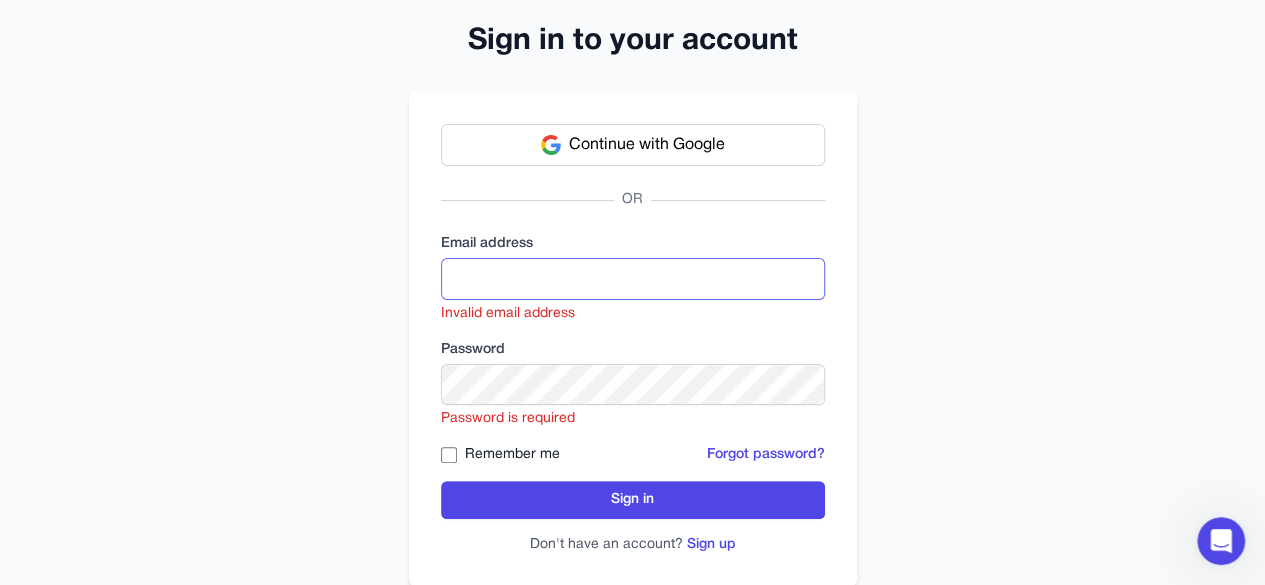 type on "**********" 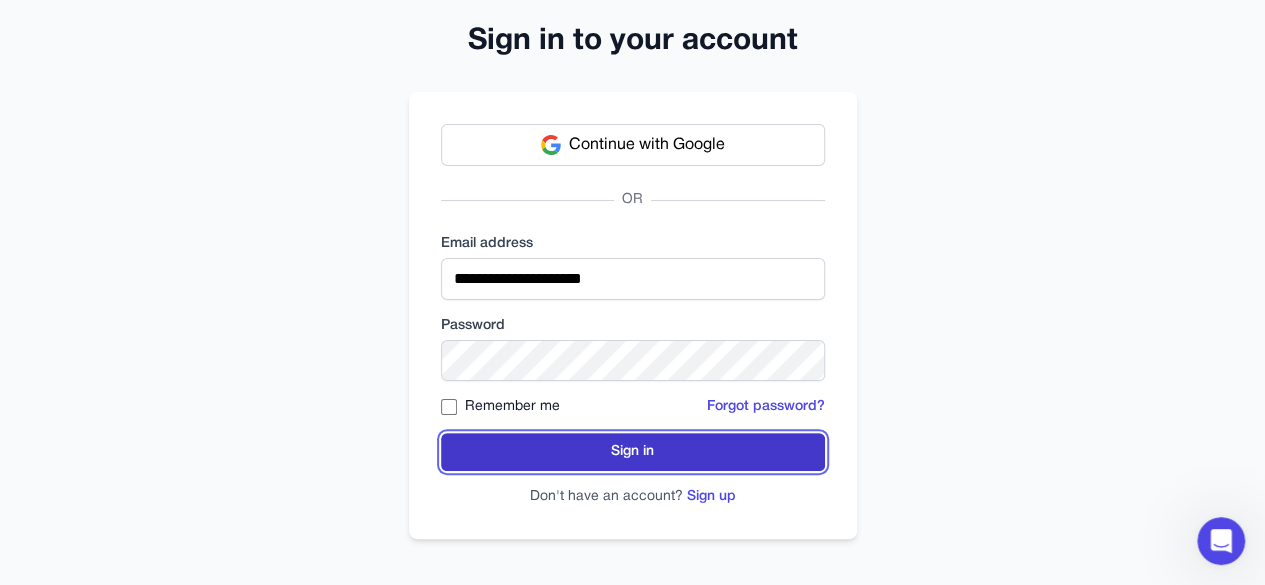 click on "Sign in" at bounding box center (633, 452) 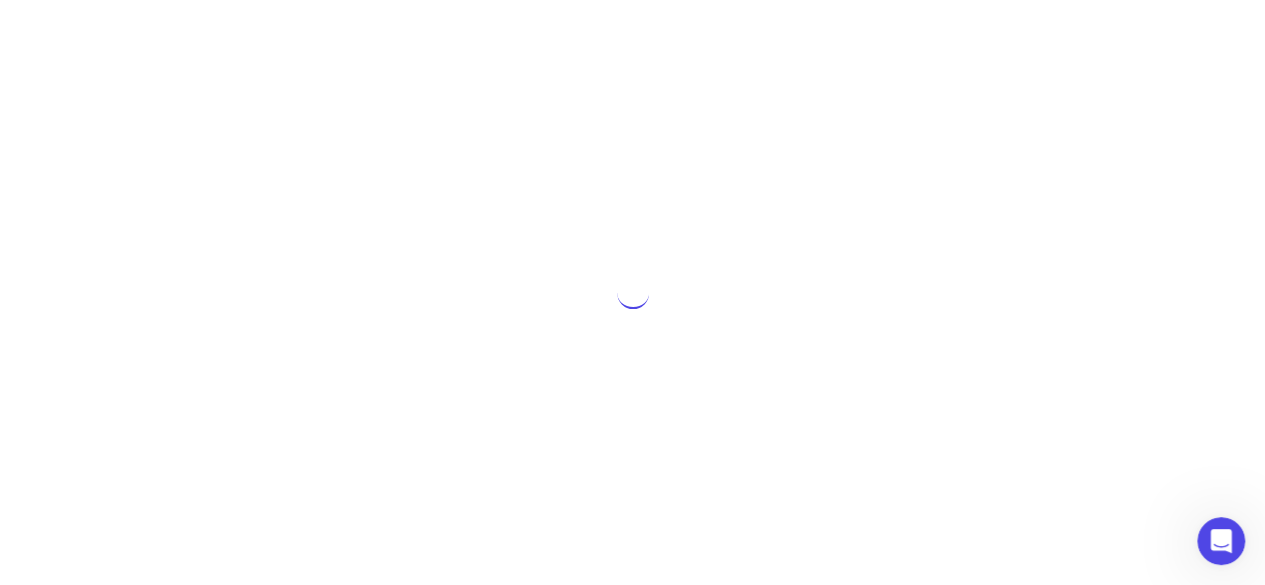 scroll, scrollTop: 0, scrollLeft: 0, axis: both 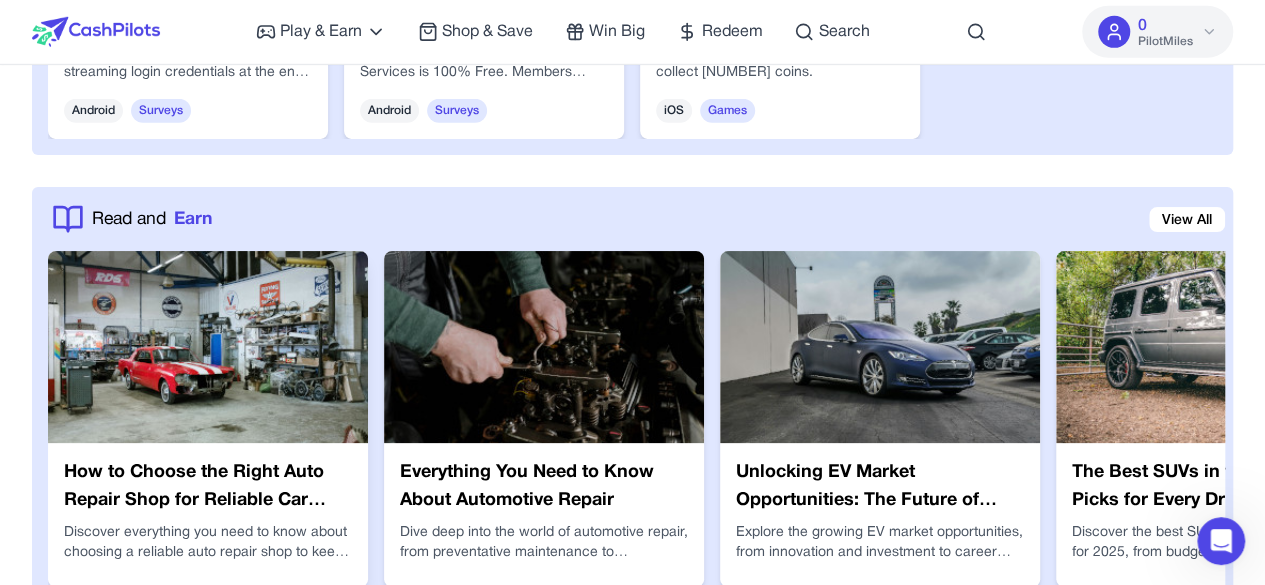 click on "How to Choose the Right Auto Repair Shop for Reliable Car Care" at bounding box center [208, 487] 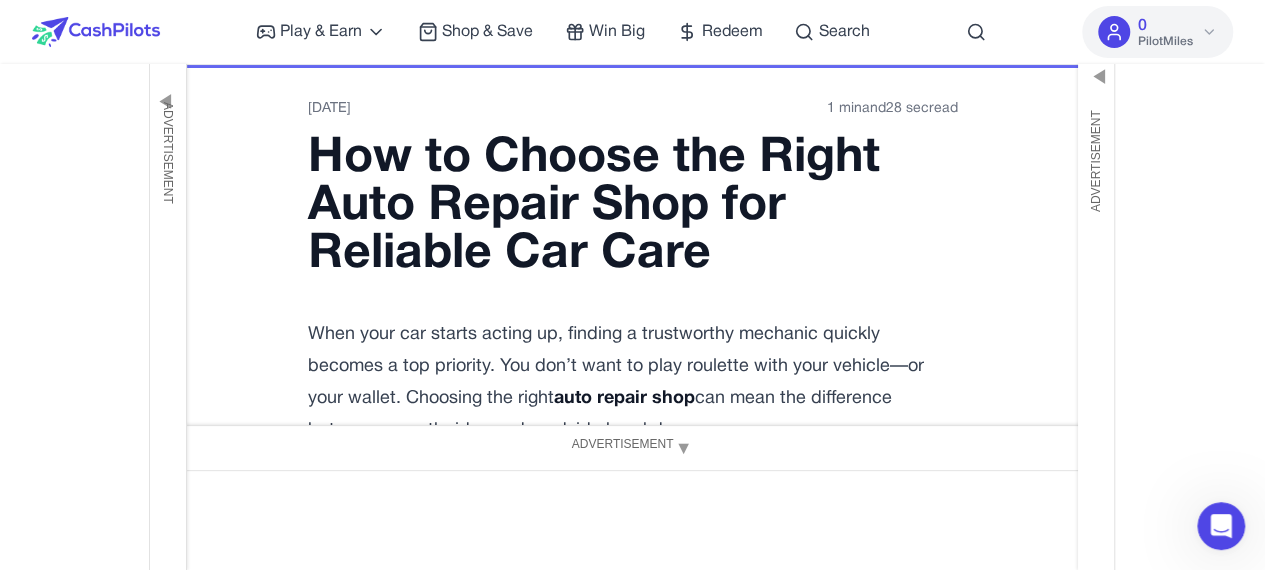 scroll, scrollTop: 0, scrollLeft: 0, axis: both 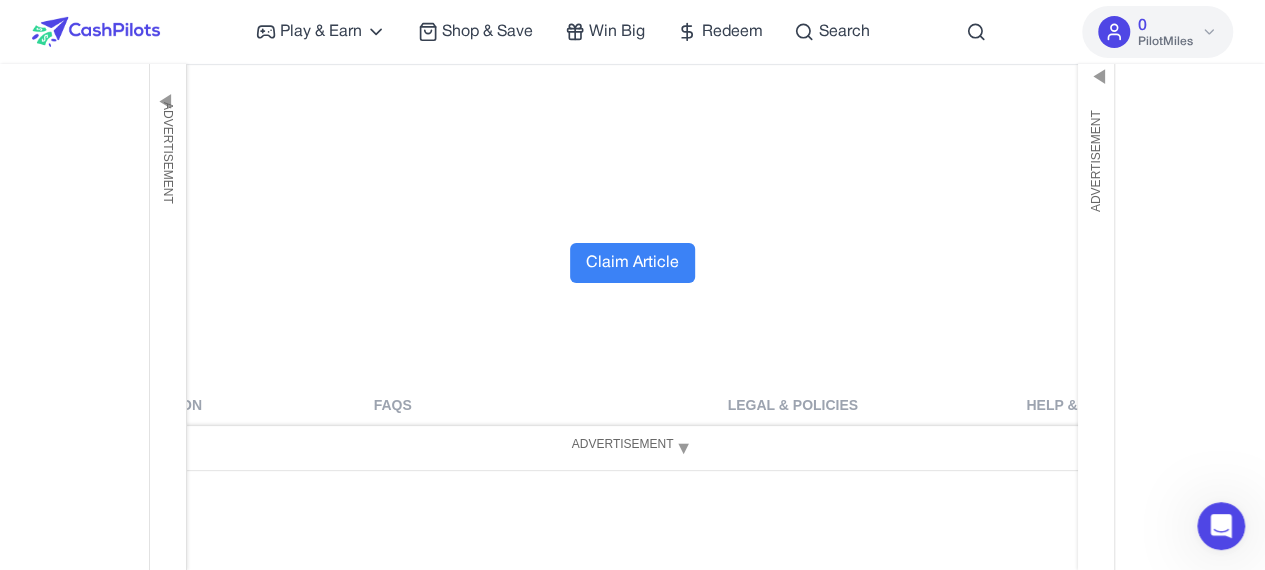 click on "Claim Article" at bounding box center [632, 263] 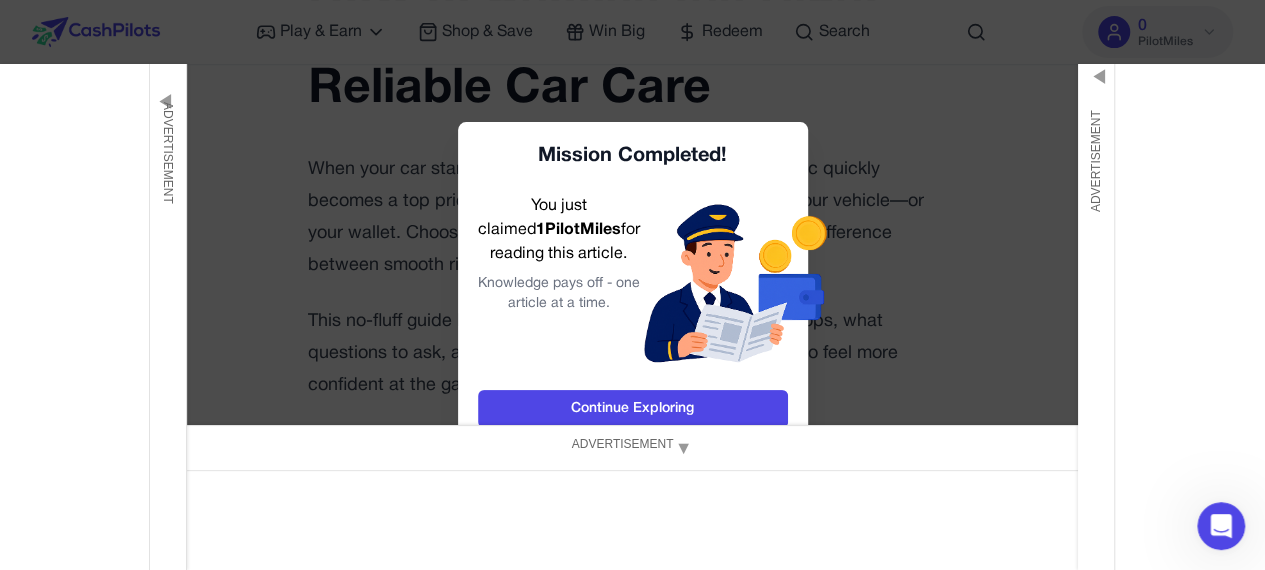 scroll, scrollTop: 200, scrollLeft: 0, axis: vertical 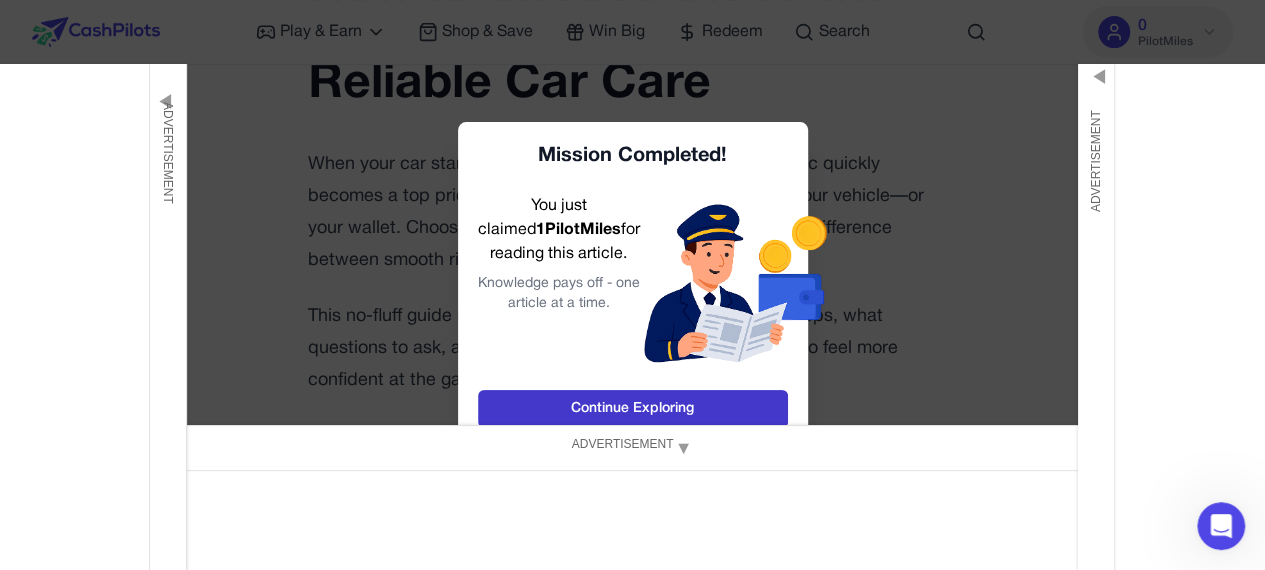 click on "Continue Exploring" at bounding box center [633, 409] 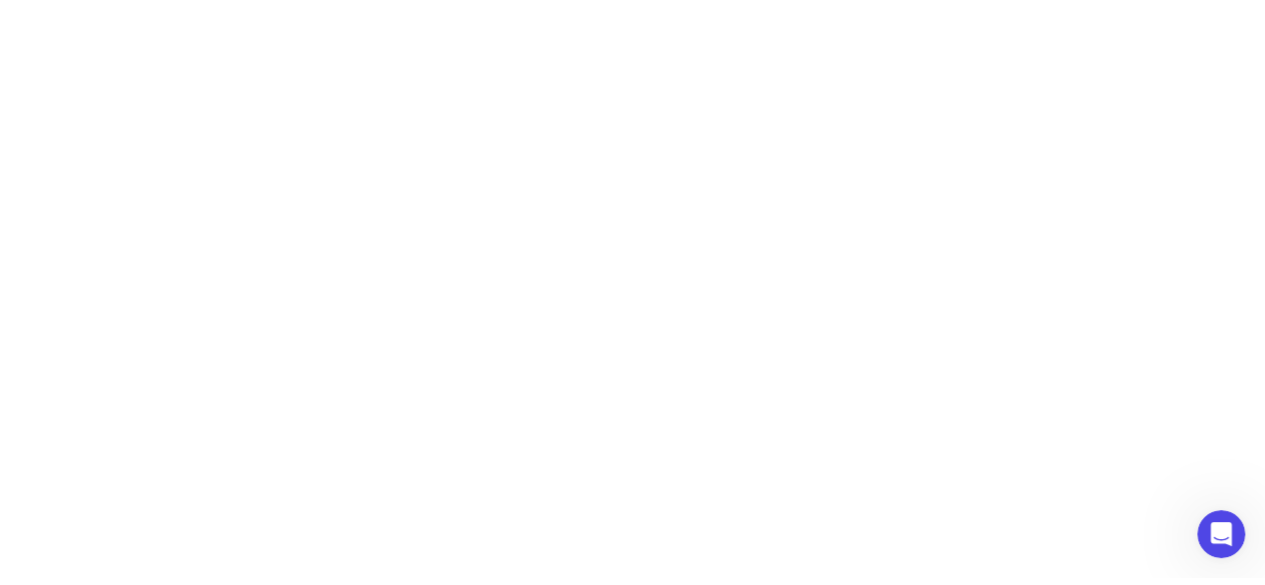 scroll, scrollTop: 0, scrollLeft: 0, axis: both 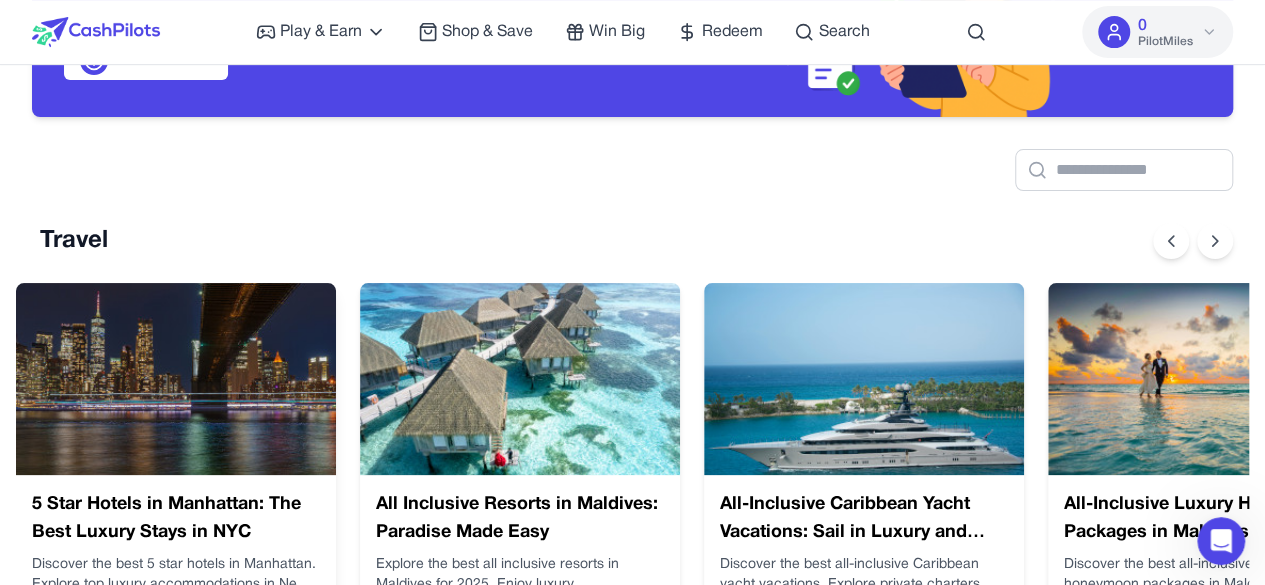 click at bounding box center (176, 379) 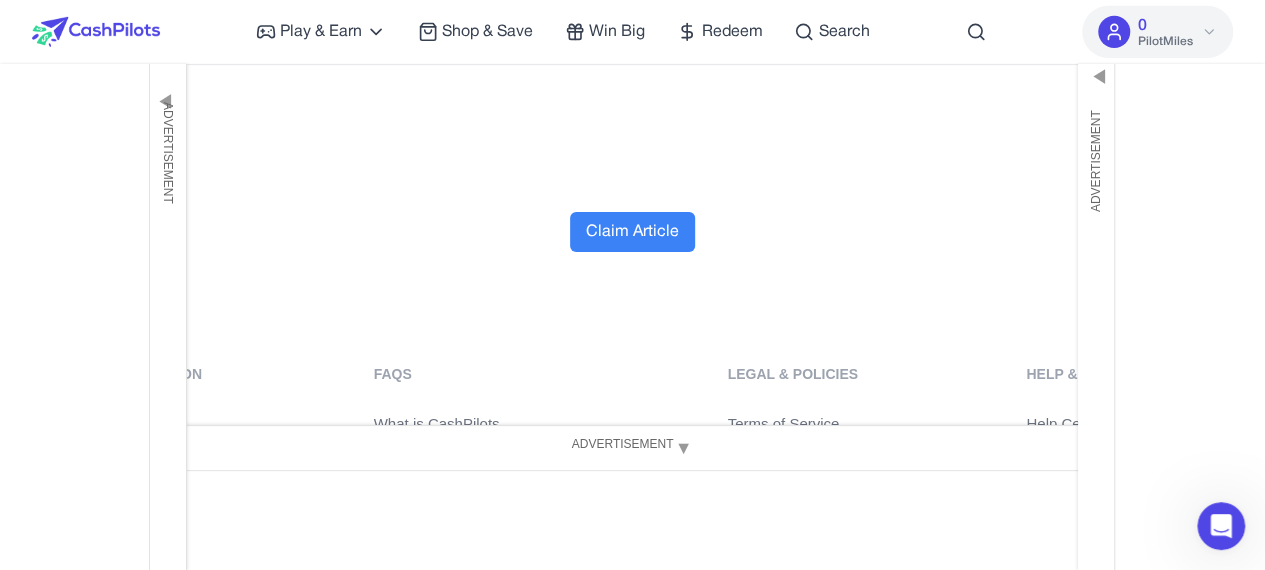 scroll, scrollTop: 7200, scrollLeft: 0, axis: vertical 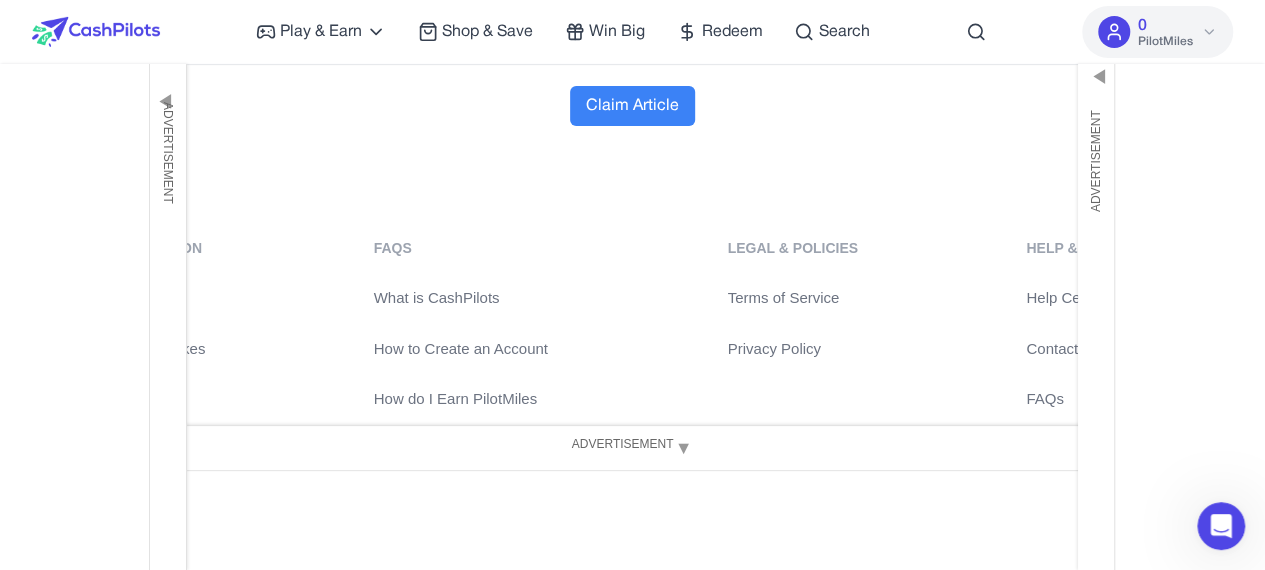 click on "Claim Article" at bounding box center (632, 106) 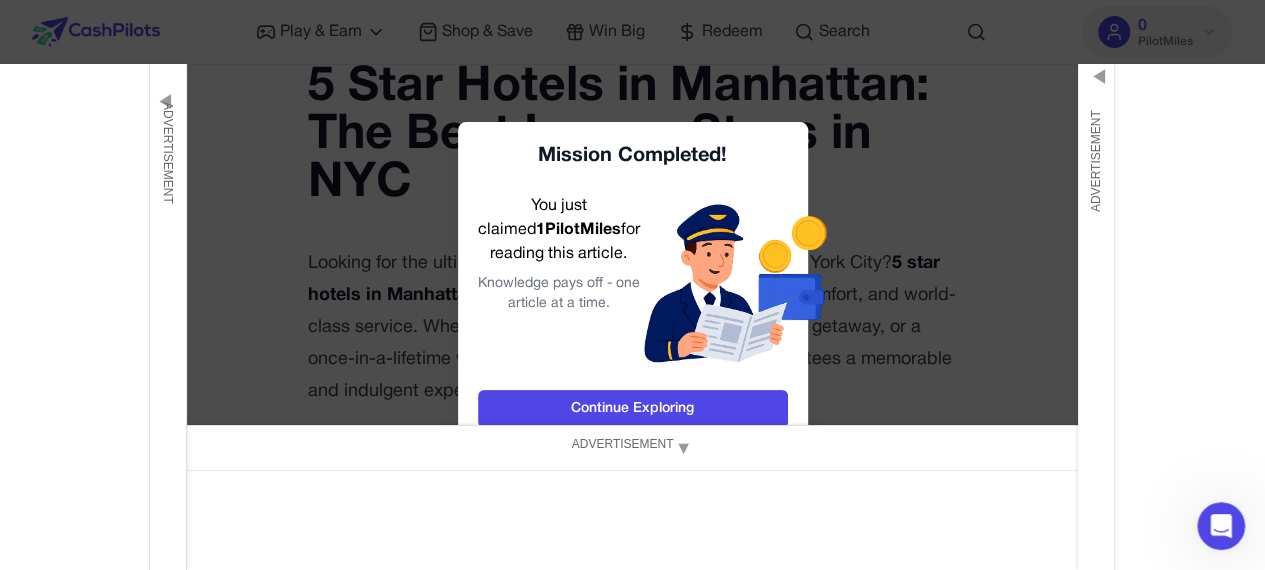 scroll, scrollTop: 200, scrollLeft: 0, axis: vertical 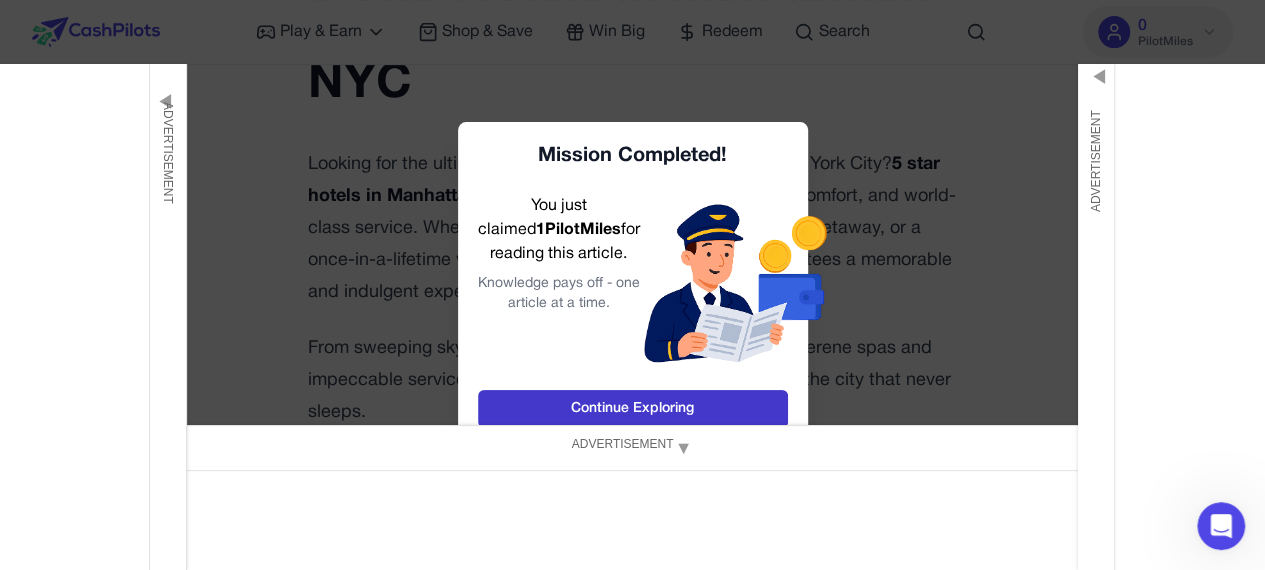click on "Continue Exploring" at bounding box center (633, 409) 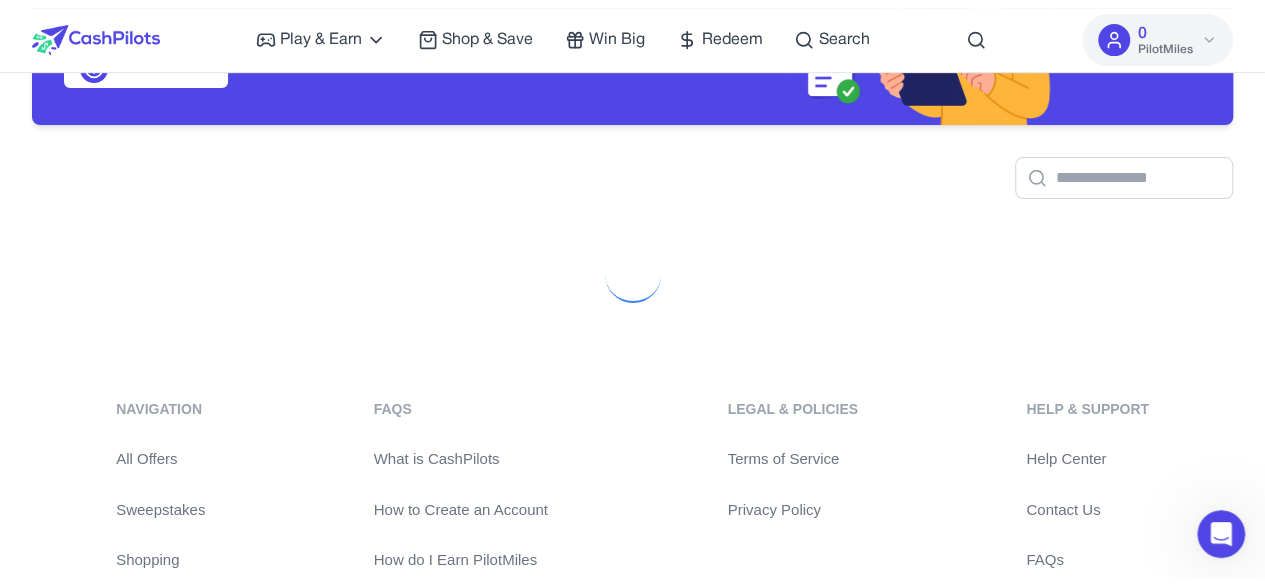 scroll, scrollTop: 0, scrollLeft: 0, axis: both 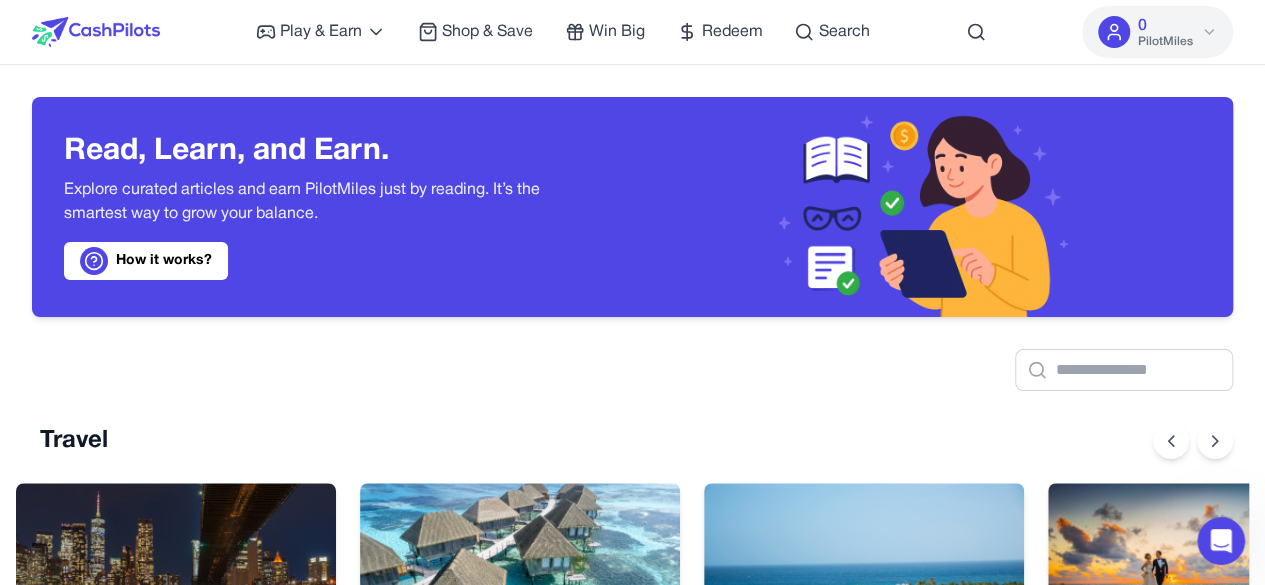 click on "PilotMiles" at bounding box center (1165, 42) 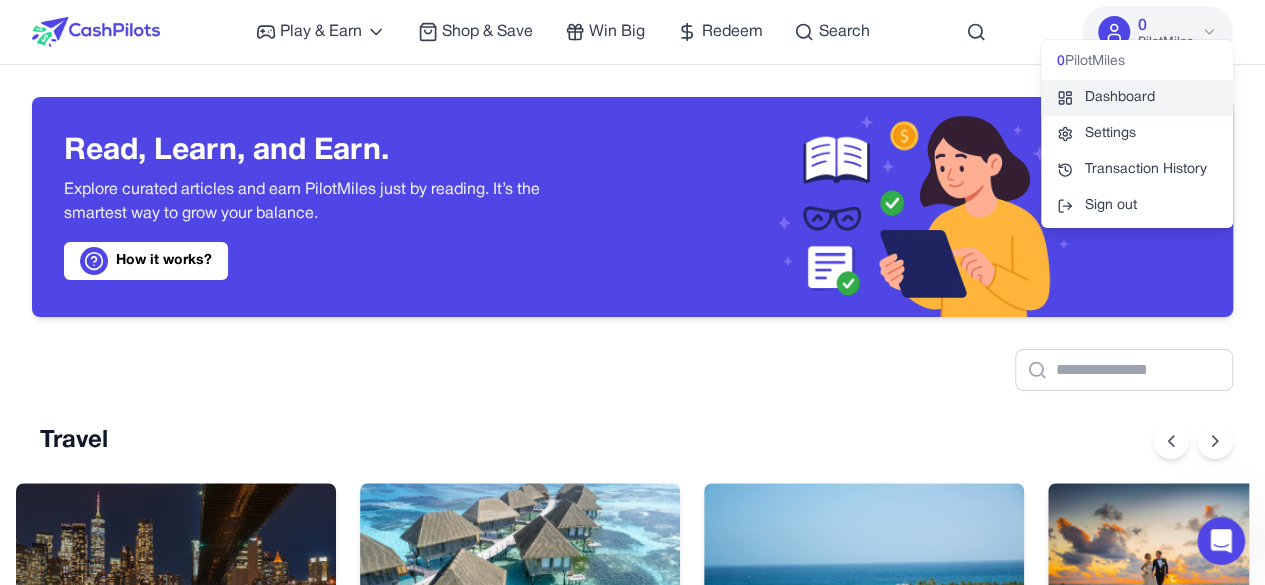click on "Dashboard" at bounding box center [1137, 98] 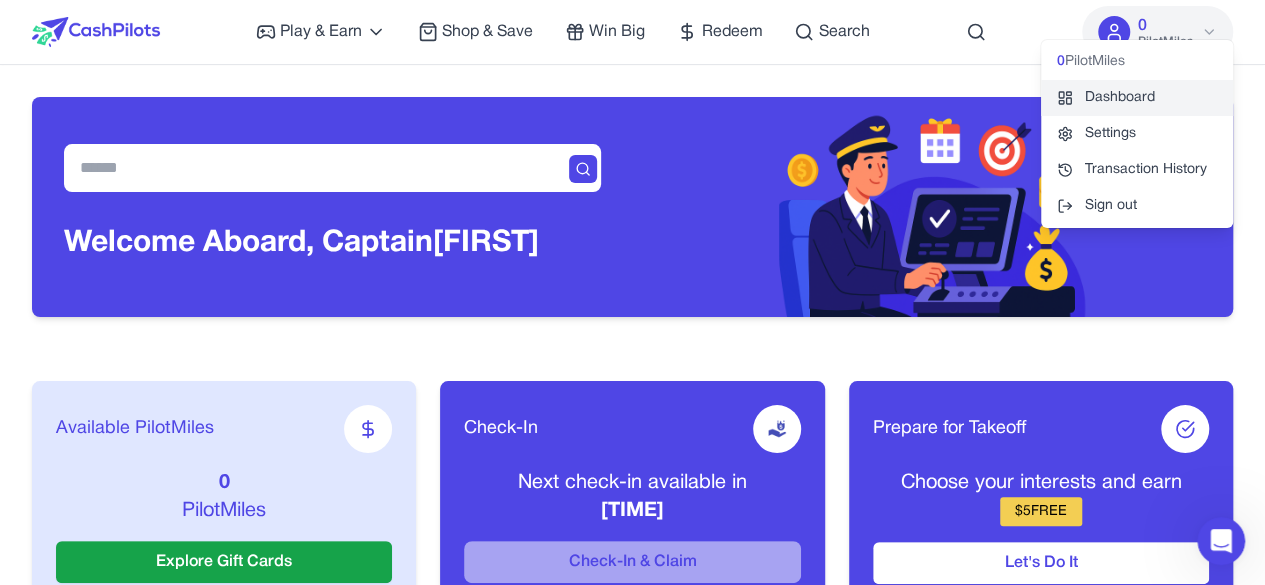 click on "Dashboard" at bounding box center (1137, 98) 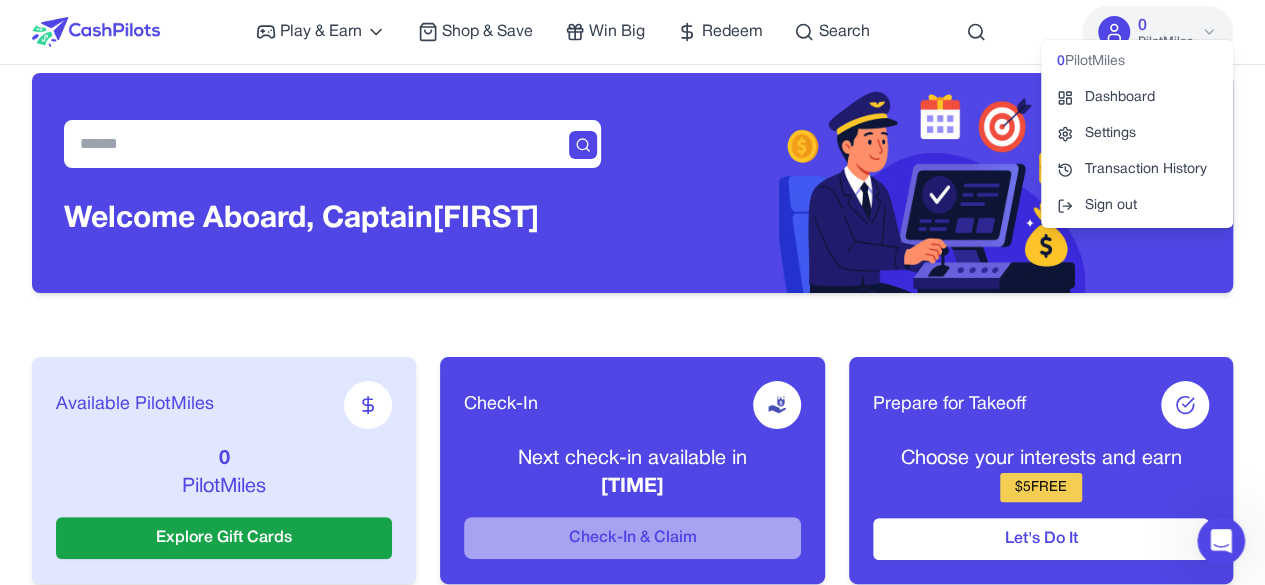 scroll, scrollTop: 300, scrollLeft: 0, axis: vertical 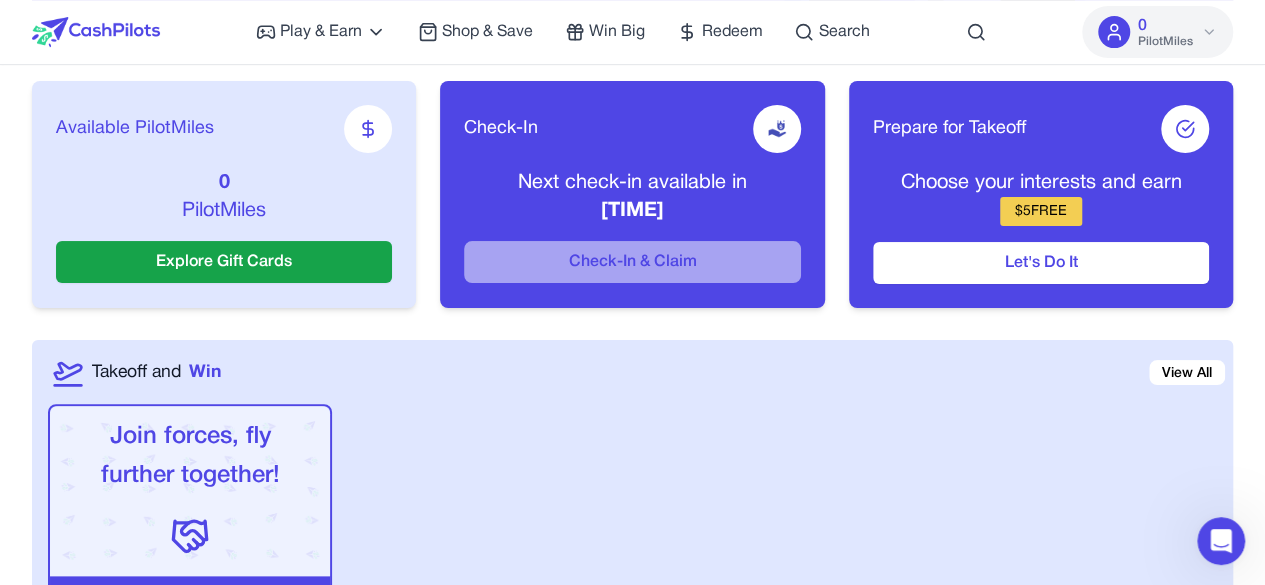 click on "Join forces, fly further together! Coming soon Team up" at bounding box center [636, 526] 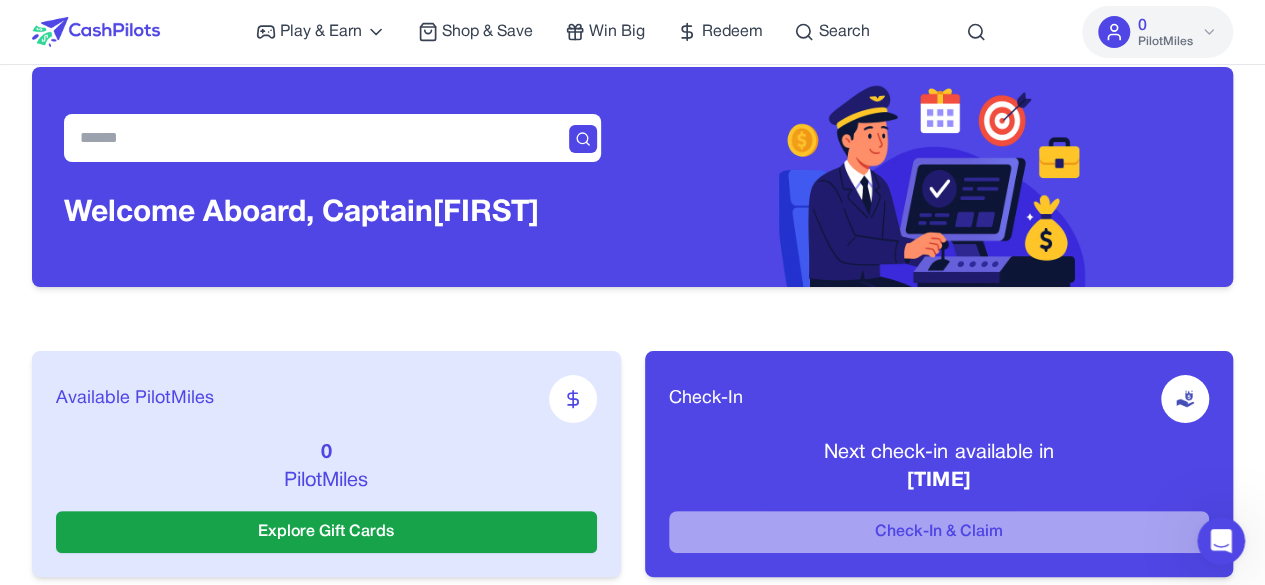 scroll, scrollTop: 0, scrollLeft: 0, axis: both 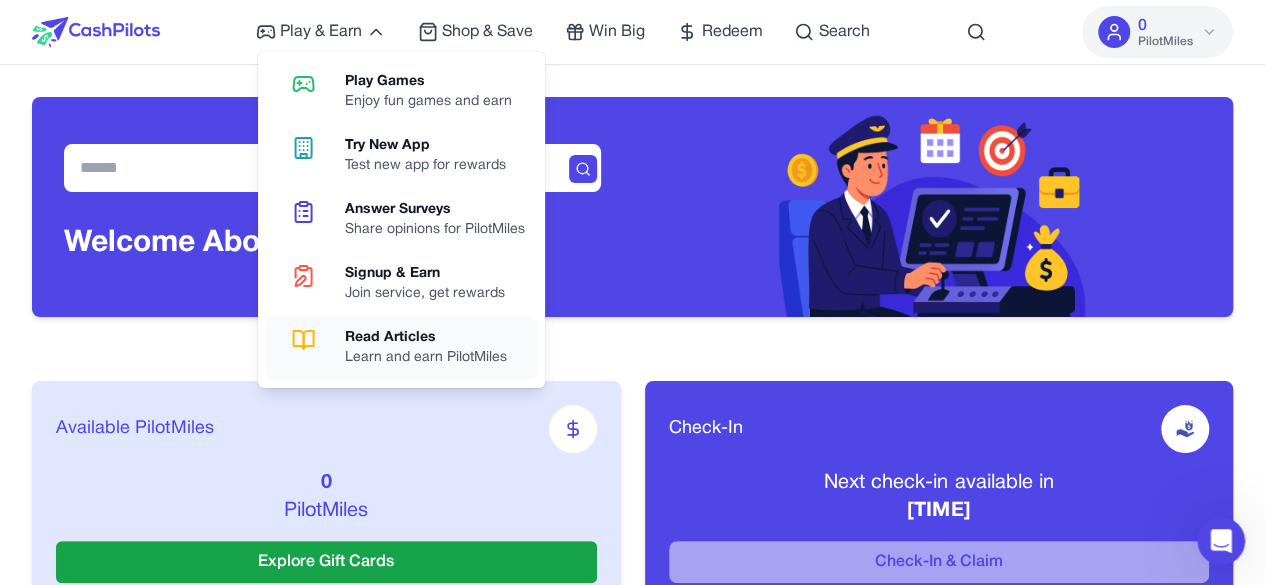 click on "Read Articles" at bounding box center (426, 338) 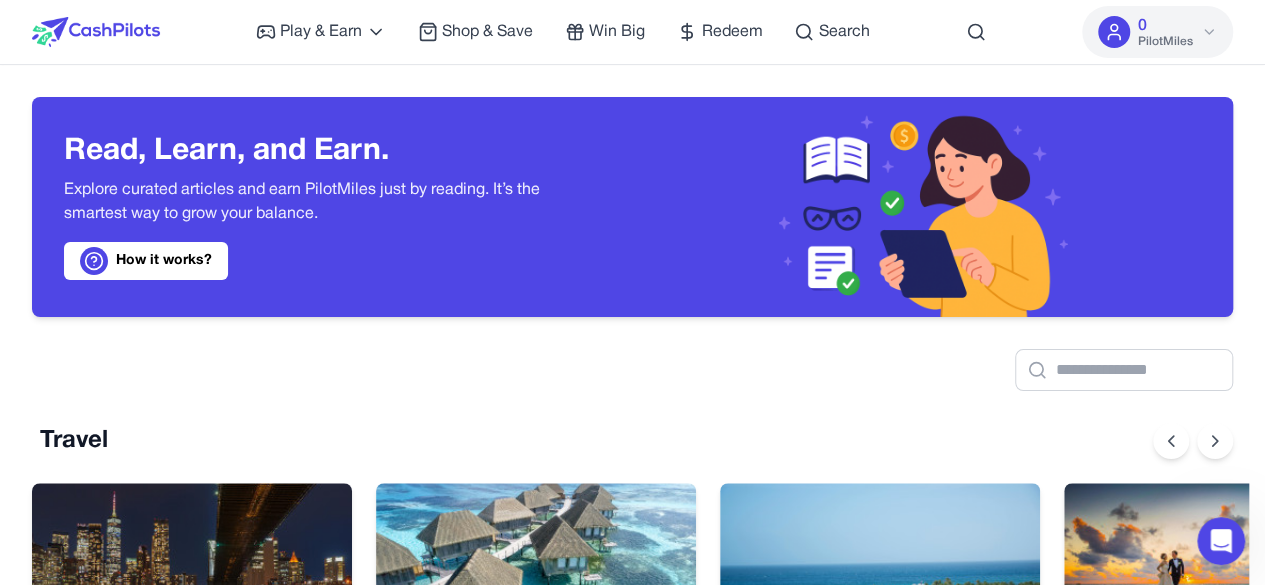 scroll, scrollTop: 0, scrollLeft: 16, axis: horizontal 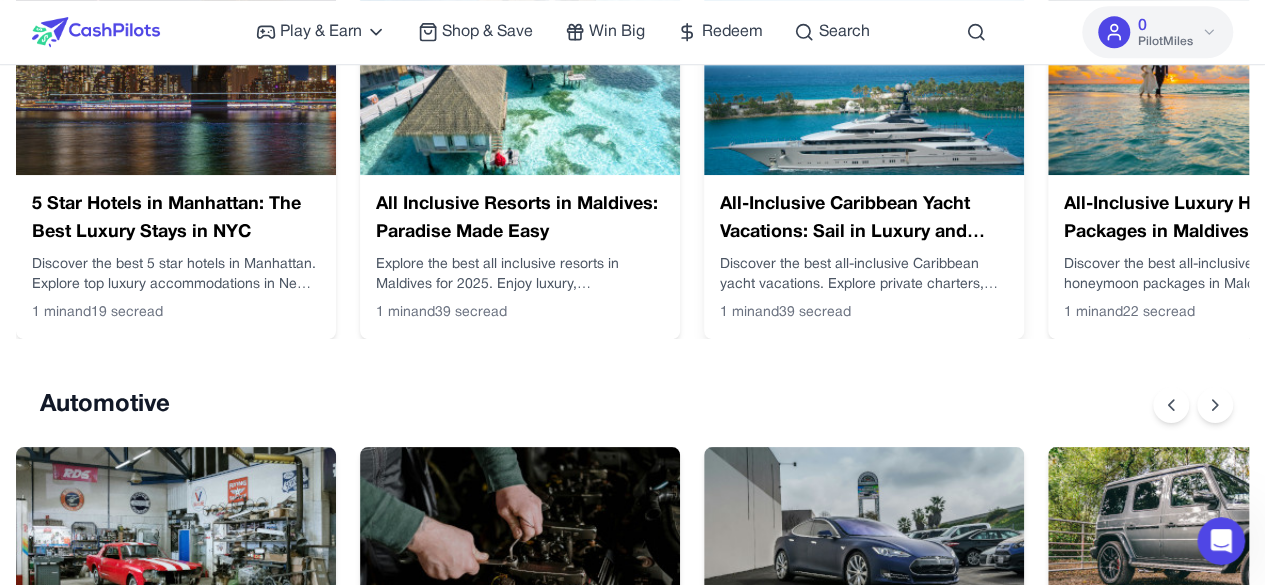 click at bounding box center [864, 79] 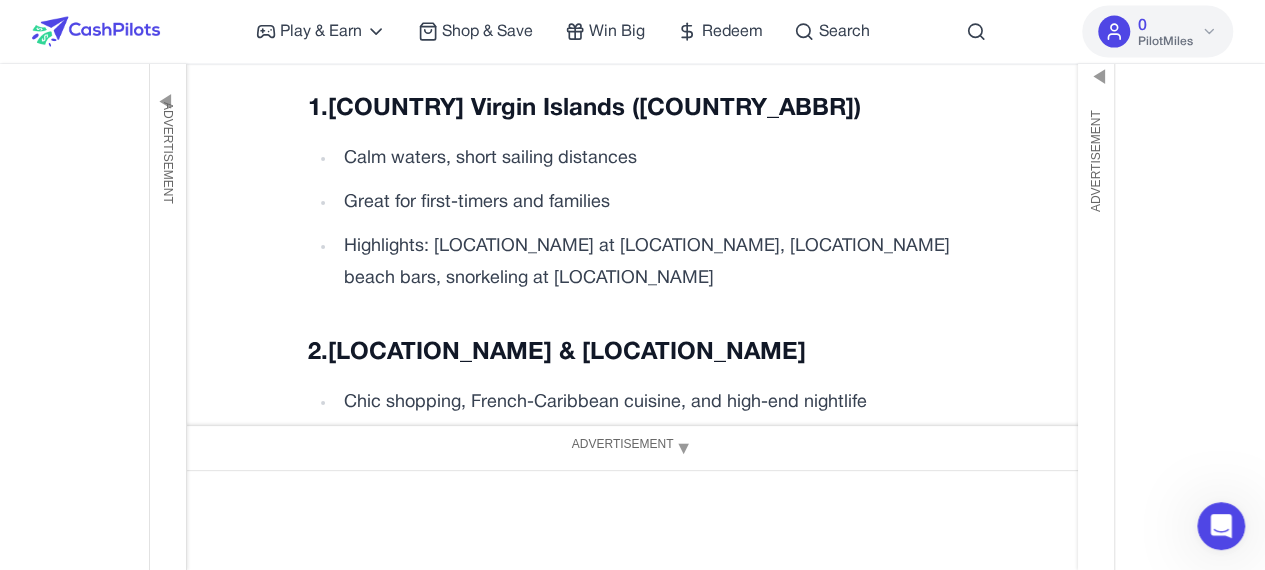 scroll, scrollTop: 2300, scrollLeft: 0, axis: vertical 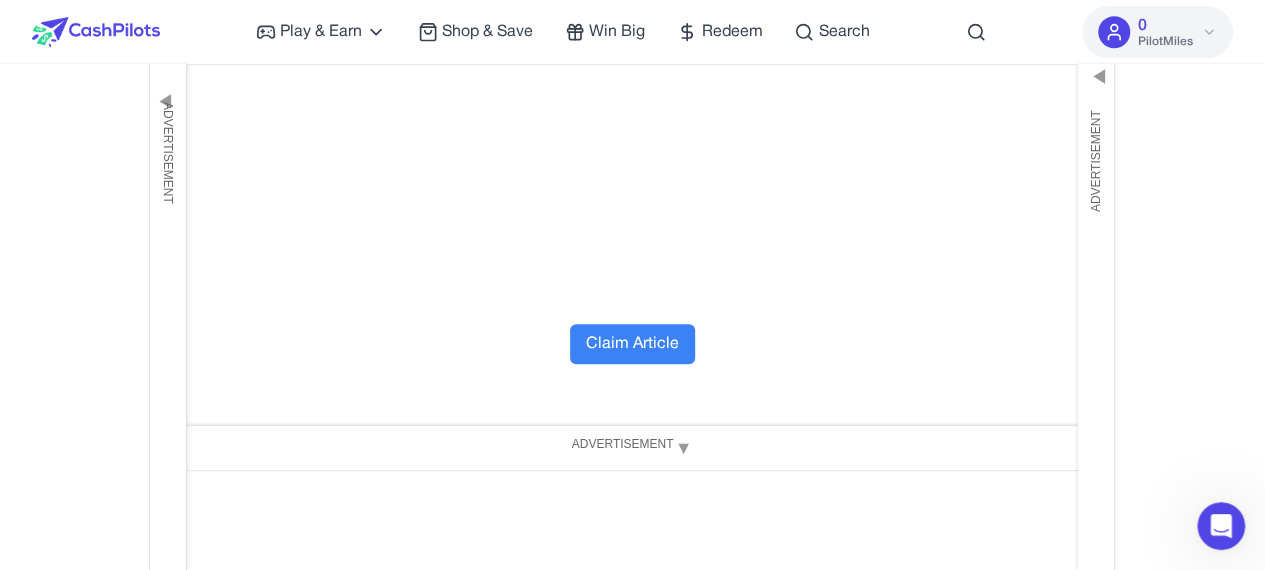 click on "Claim Article" at bounding box center [632, 344] 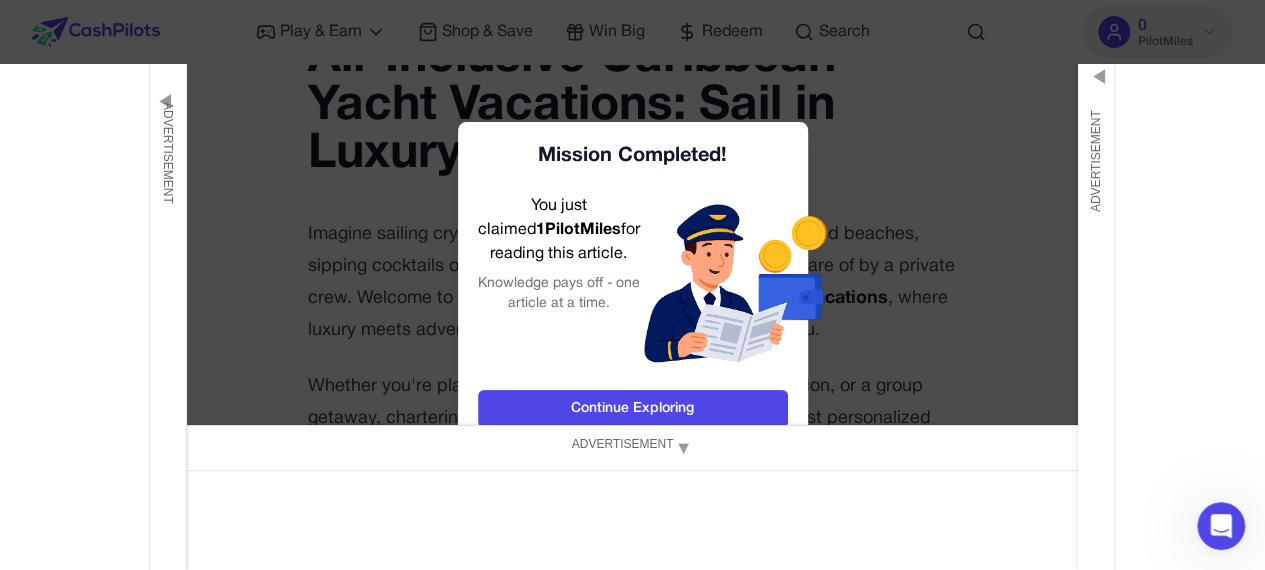 scroll, scrollTop: 200, scrollLeft: 0, axis: vertical 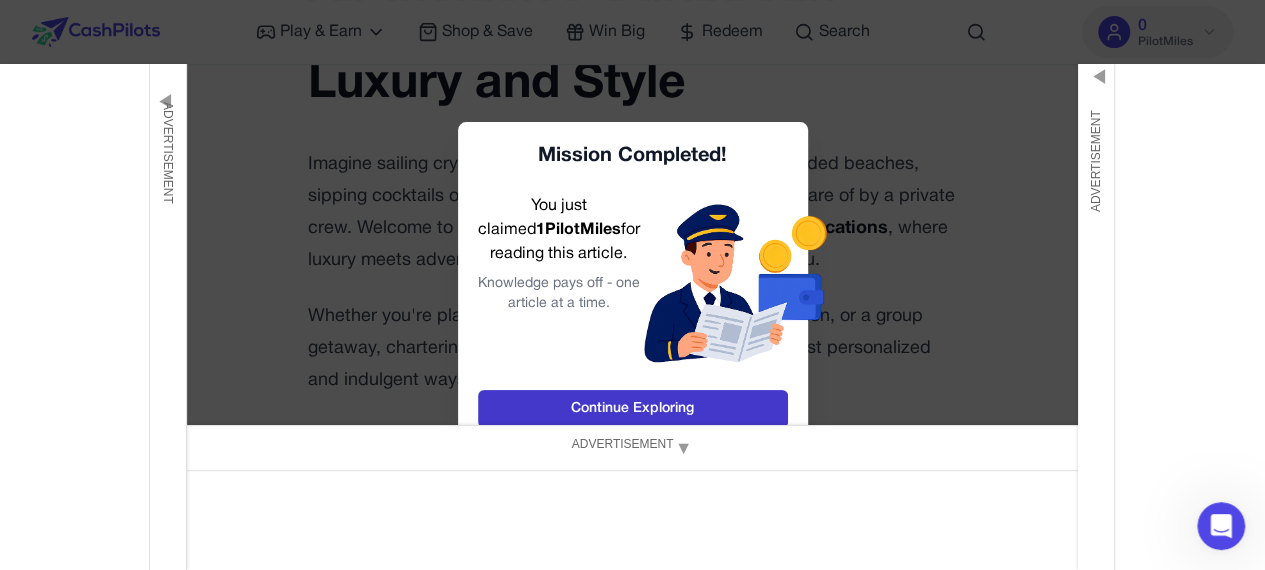 click on "Continue Exploring" at bounding box center (633, 409) 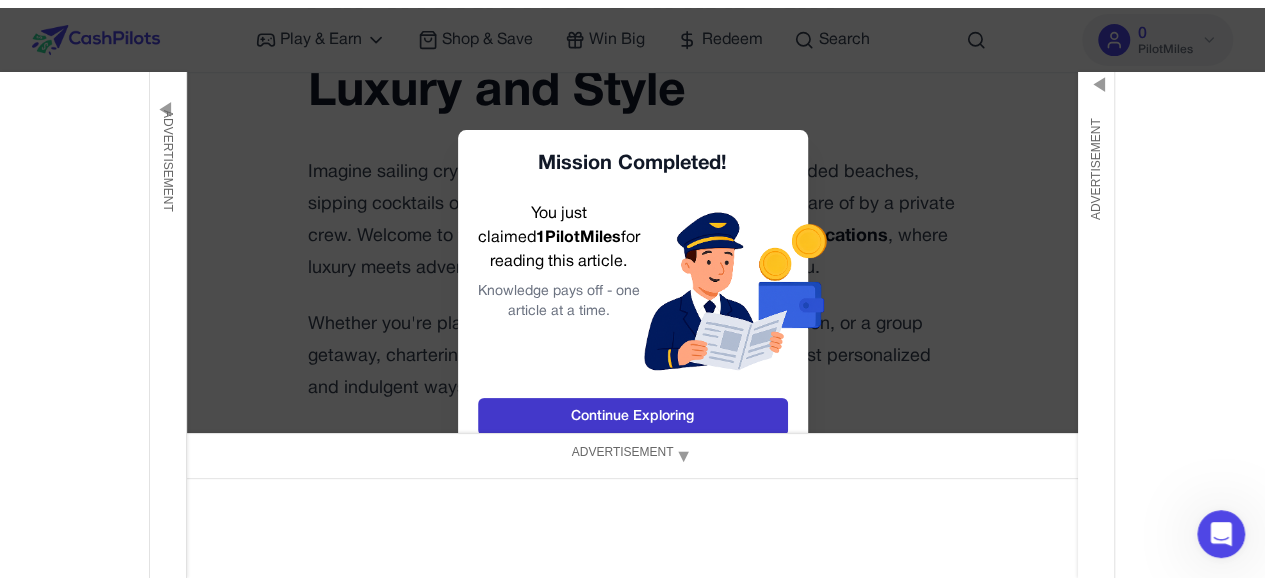 scroll, scrollTop: 0, scrollLeft: 0, axis: both 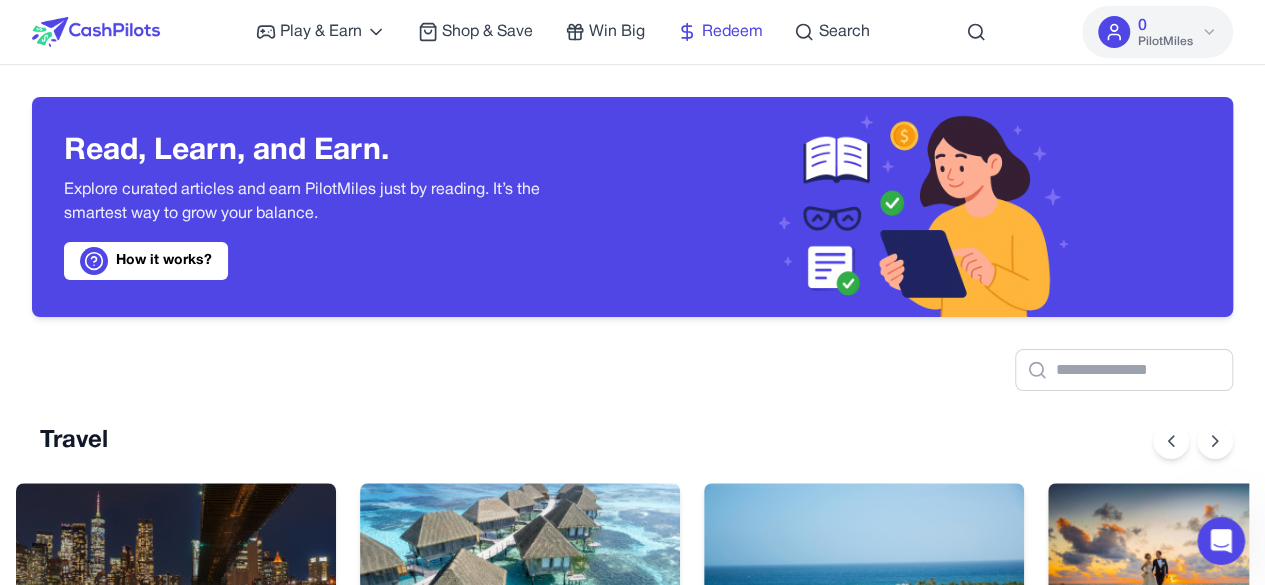 click on "Redeem" at bounding box center [731, 32] 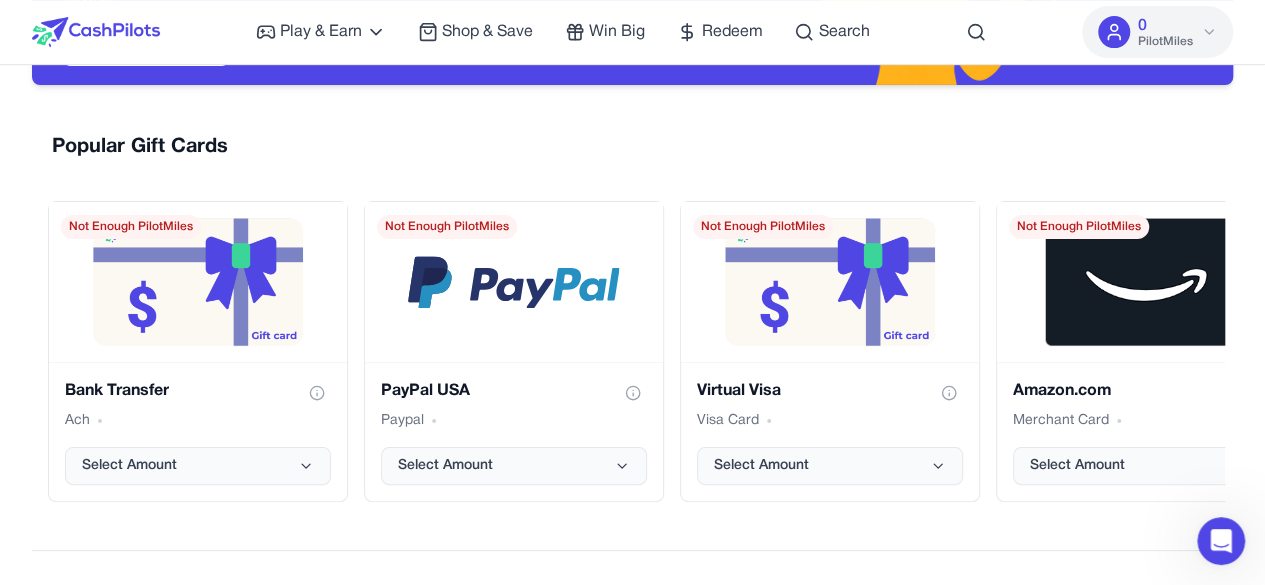 scroll, scrollTop: 300, scrollLeft: 0, axis: vertical 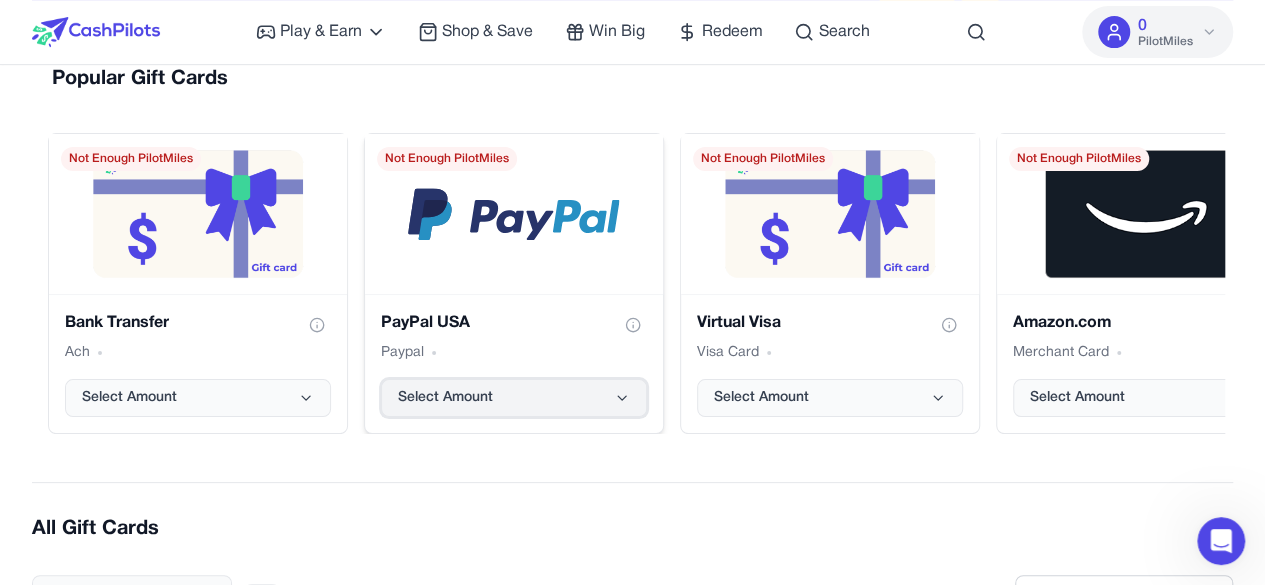 click on "Select Amount" at bounding box center (514, 398) 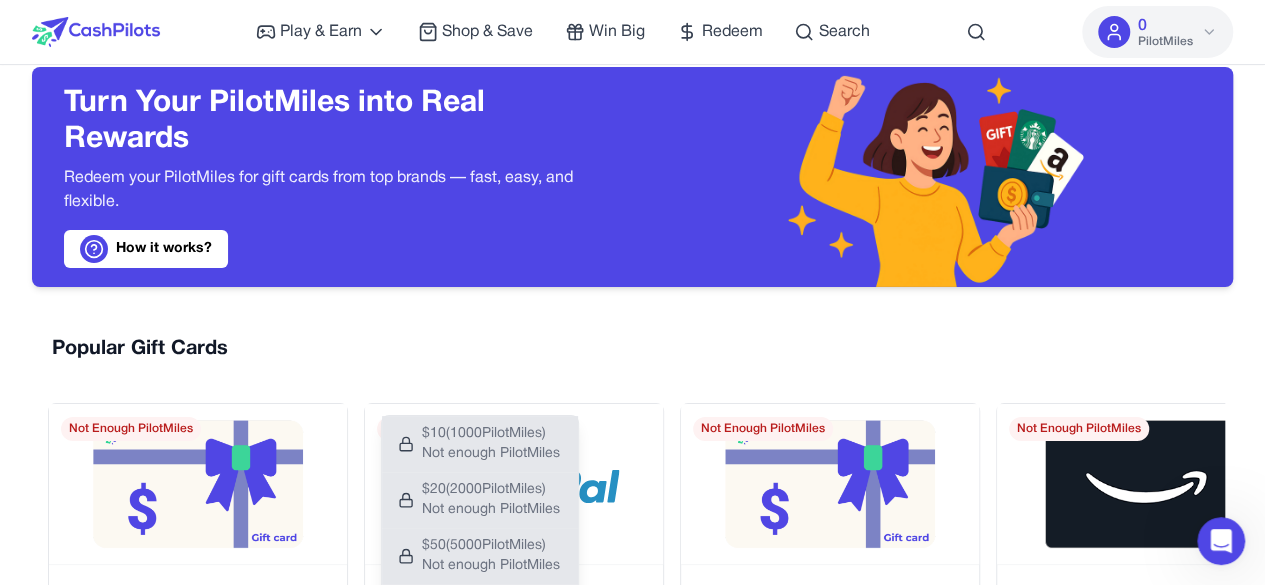 scroll, scrollTop: 0, scrollLeft: 0, axis: both 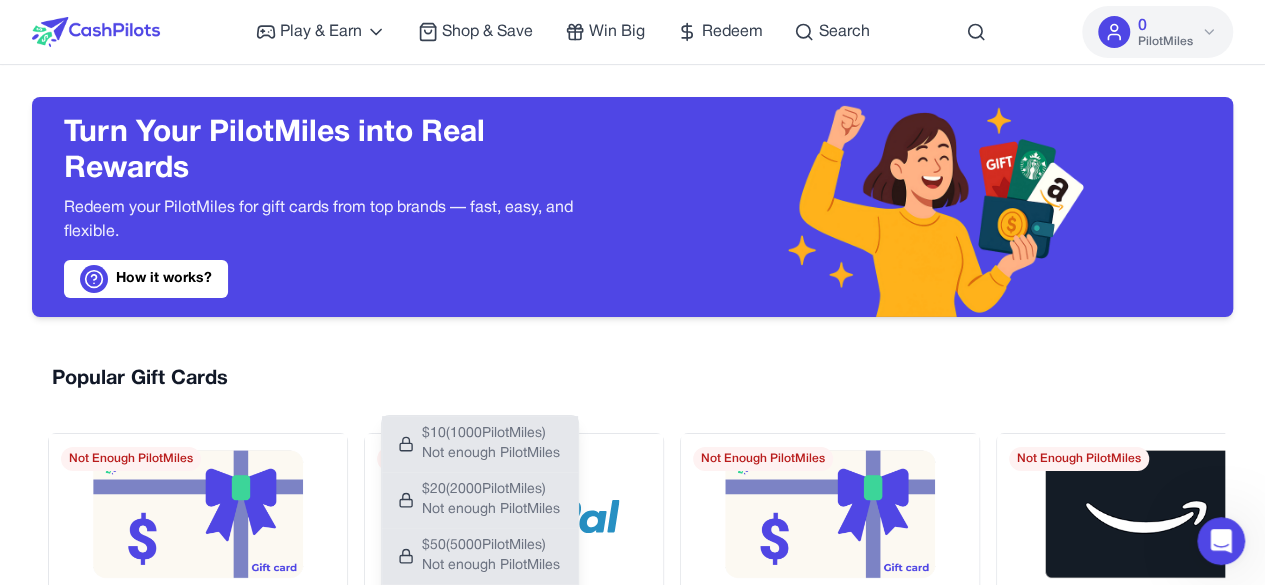 click on "PilotMiles" at bounding box center [1165, 42] 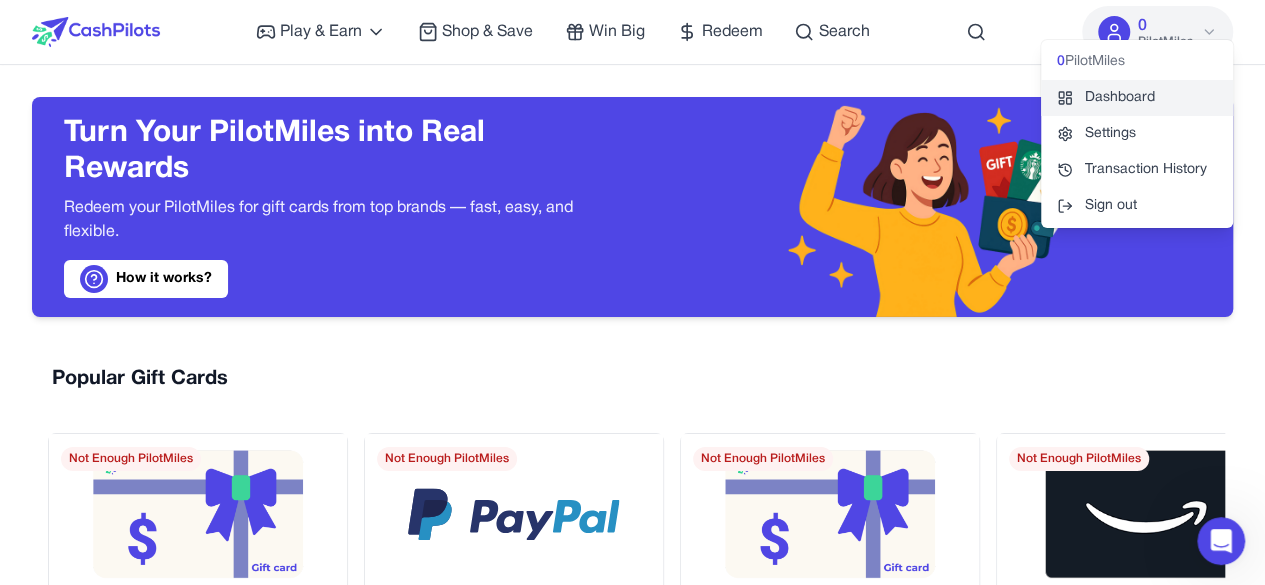 click on "Dashboard" at bounding box center (1137, 98) 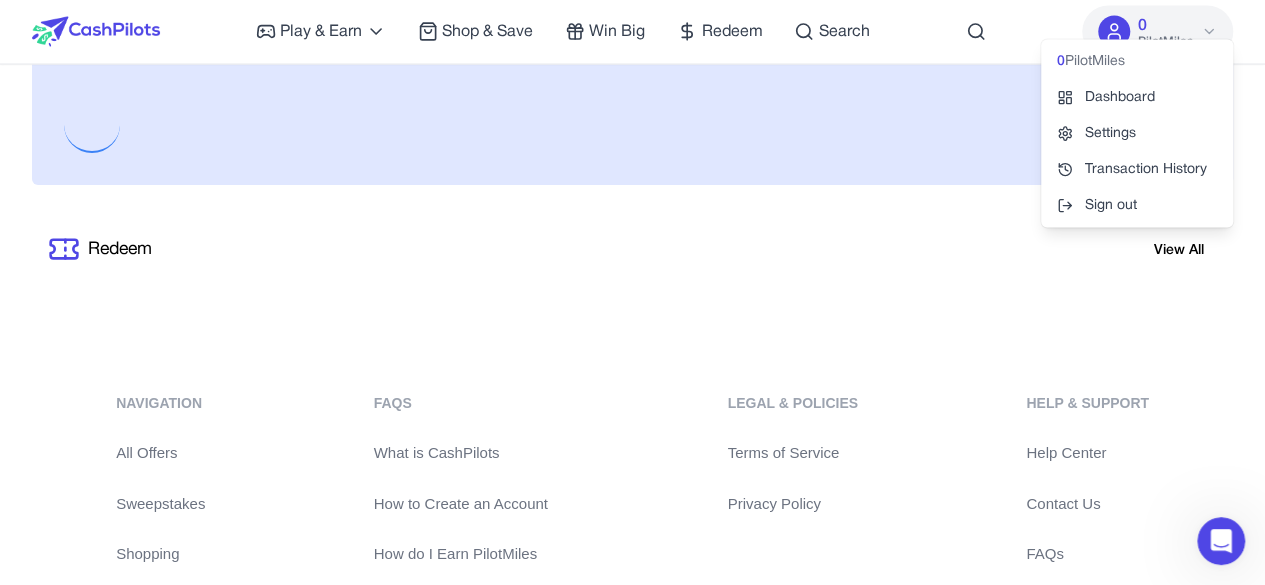 scroll, scrollTop: 2000, scrollLeft: 0, axis: vertical 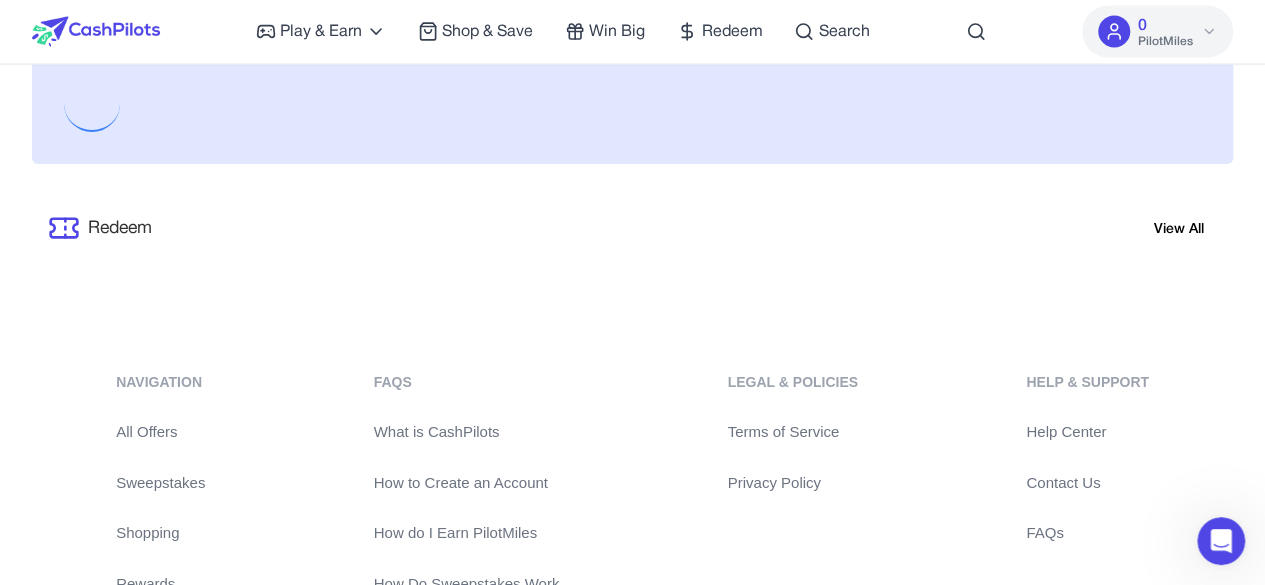 click on "Redeem" at bounding box center (120, 228) 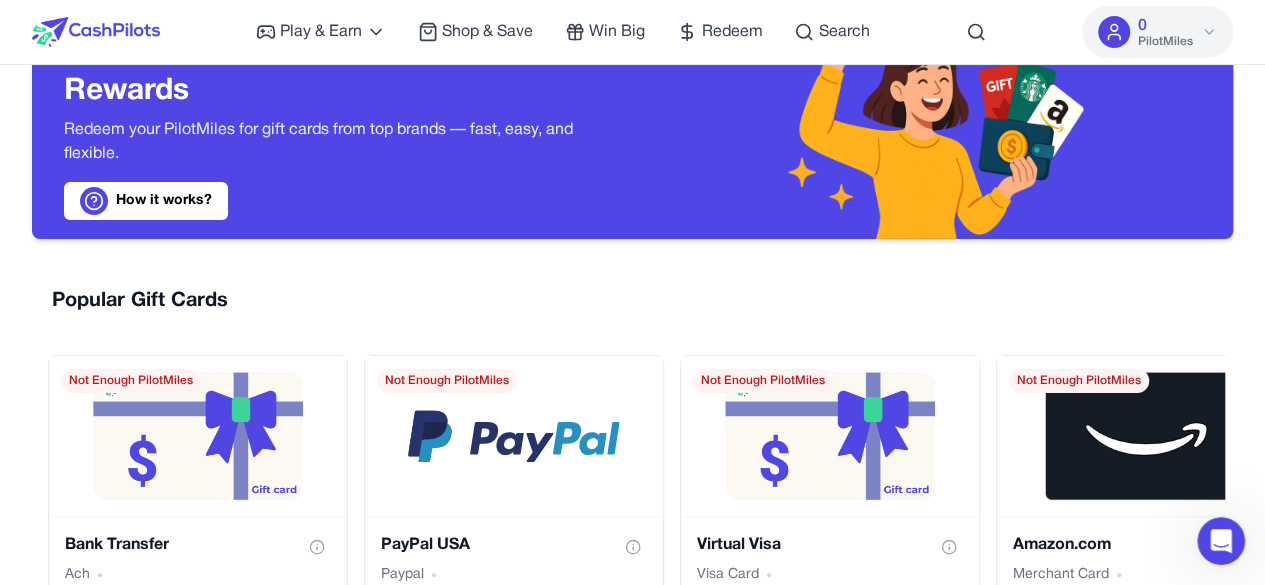 scroll, scrollTop: 0, scrollLeft: 0, axis: both 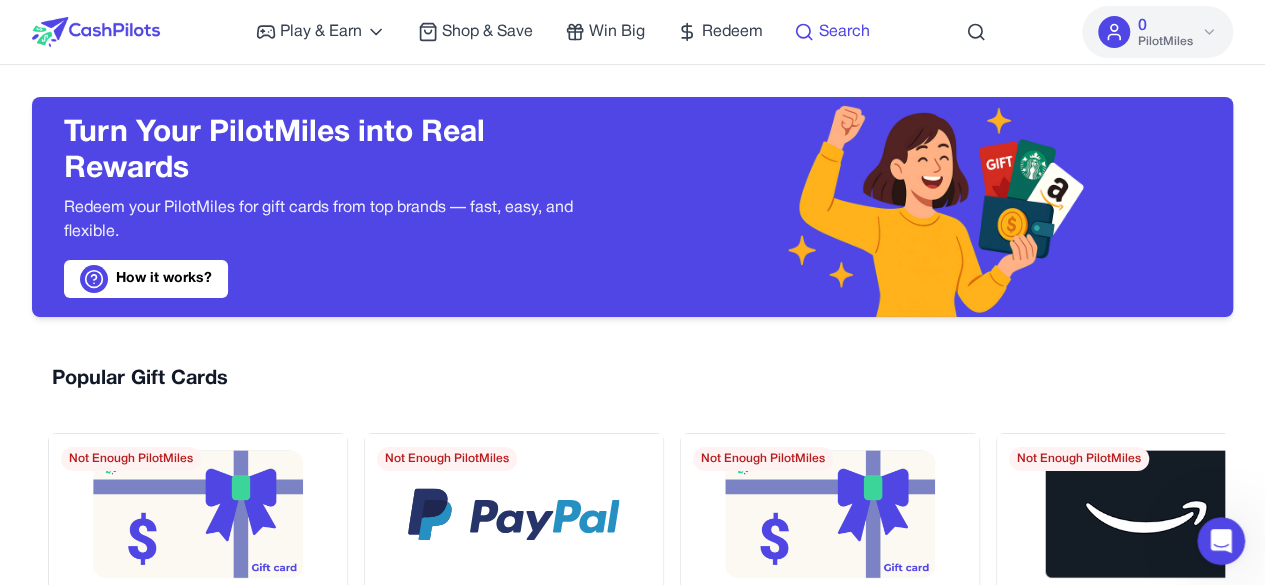 click on "Search" at bounding box center [843, 32] 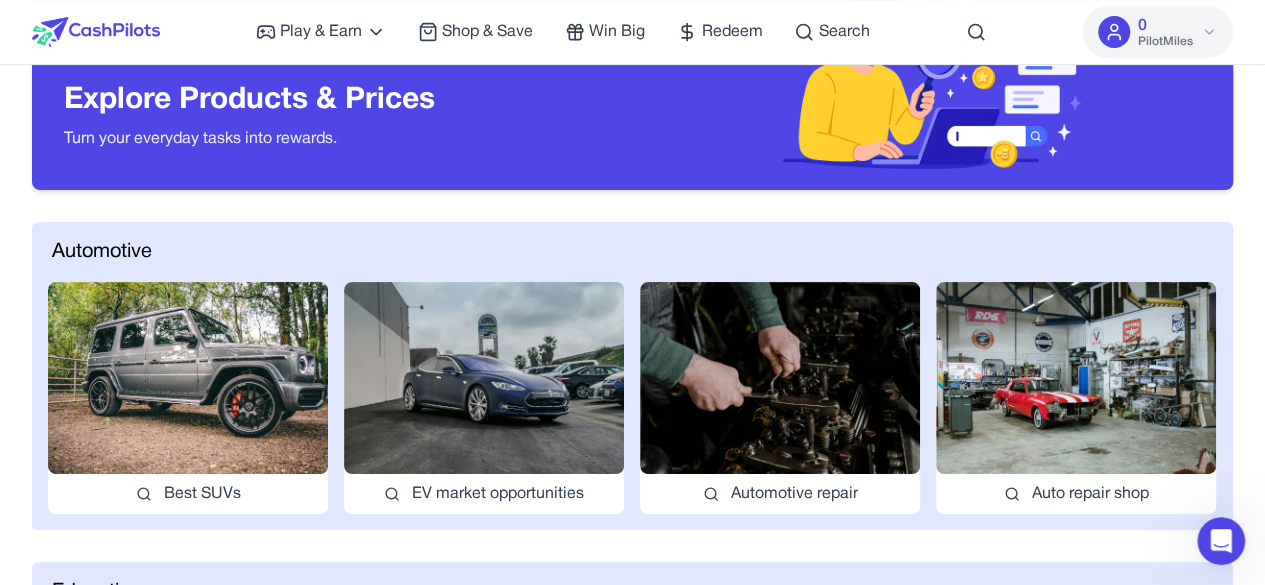 scroll, scrollTop: 200, scrollLeft: 0, axis: vertical 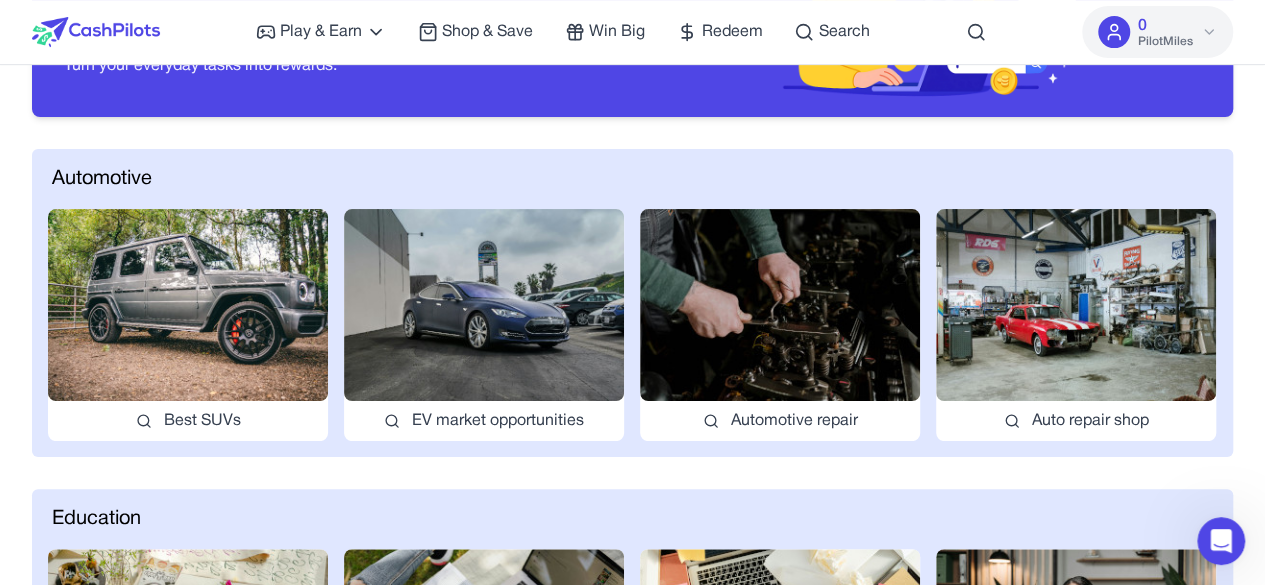 click at bounding box center [188, 305] 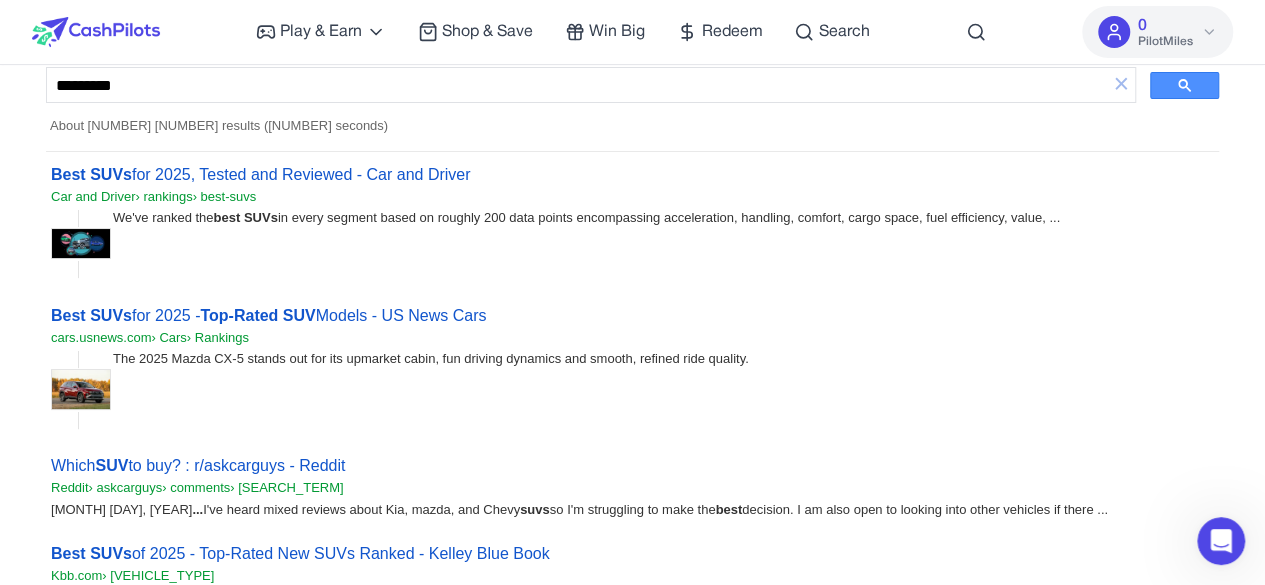 scroll, scrollTop: 0, scrollLeft: 0, axis: both 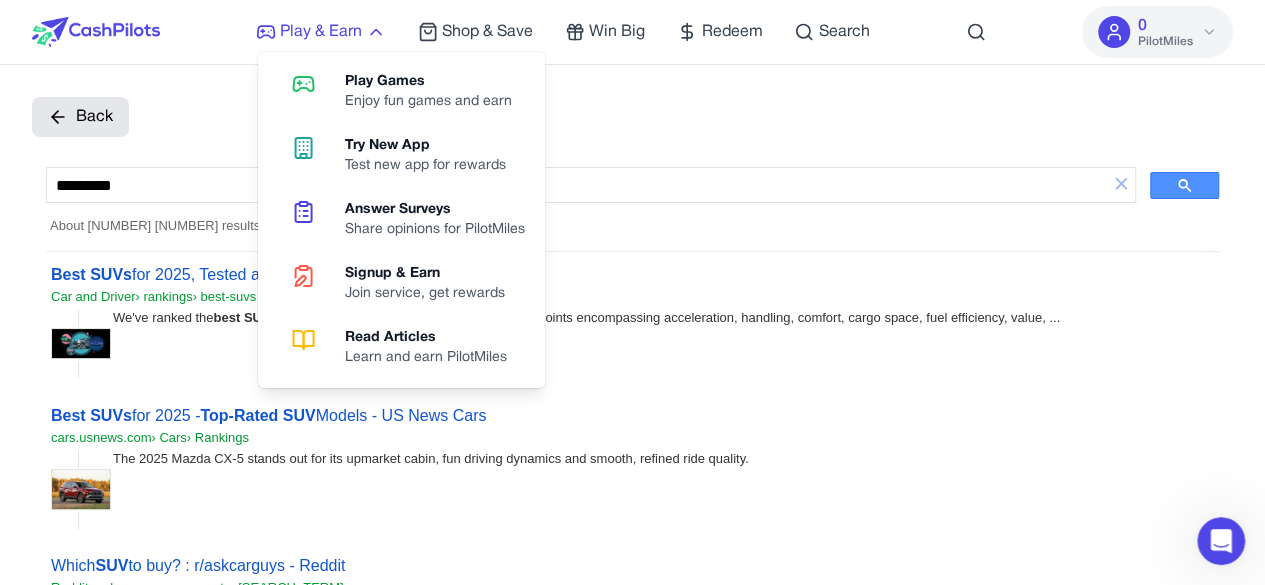 click on "Play & Earn" at bounding box center [321, 32] 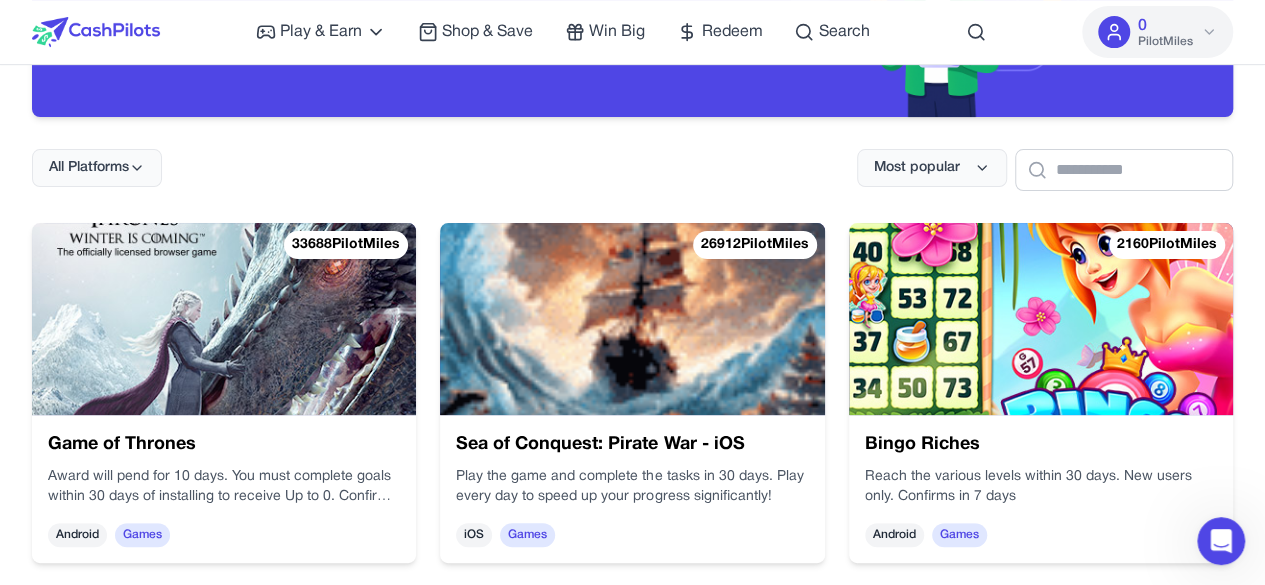 scroll, scrollTop: 0, scrollLeft: 0, axis: both 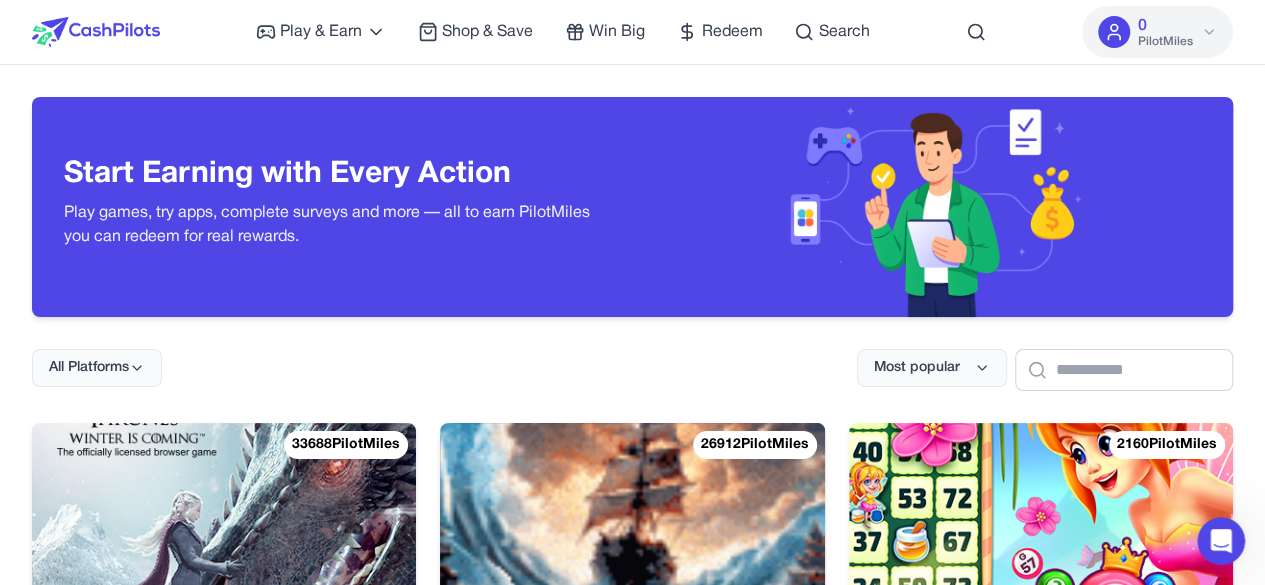 click on "PilotMiles" at bounding box center [1165, 42] 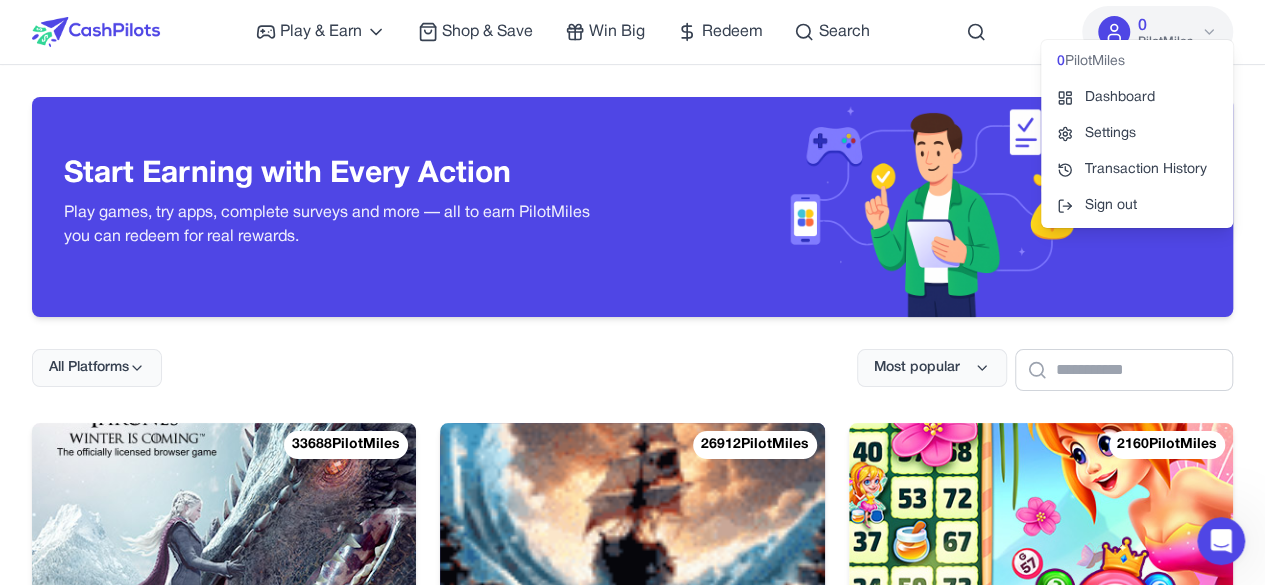 drag, startPoint x: 1132, startPoint y: 207, endPoint x: 770, endPoint y: 246, distance: 364.09476 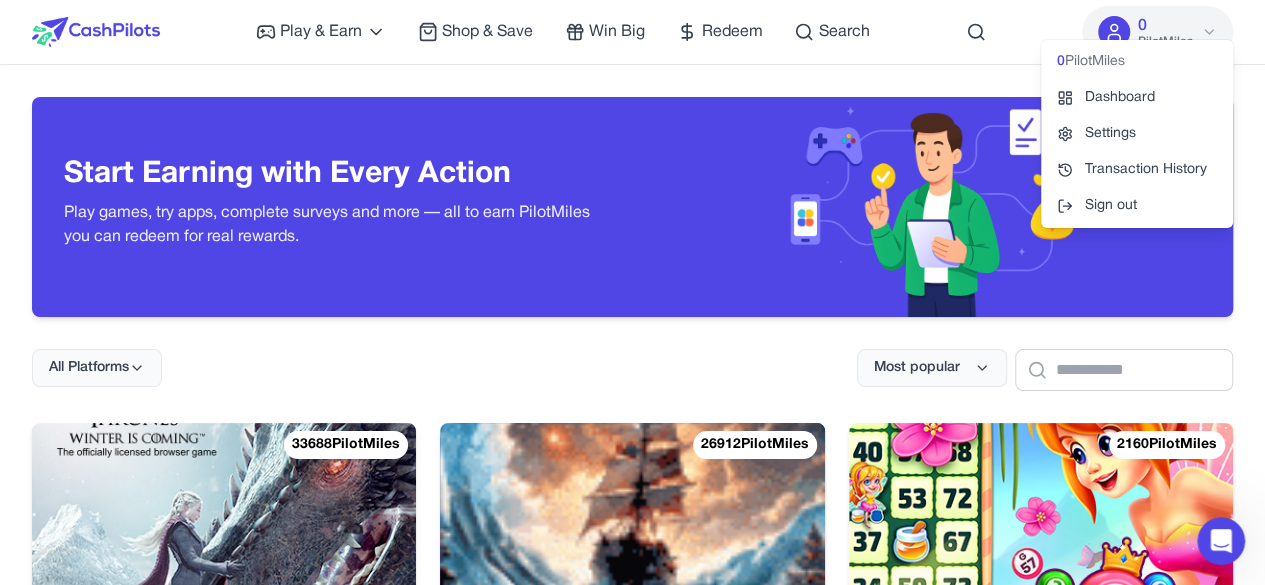 click on "Play & Earn Play Games Enjoy fun games and earn Try New App Test new app for rewards Answer Surveys Share opinions for PilotMiles Signup & Earn Join service, get rewards Read Articles Learn and earn PilotMiles Shop & Save Win Big Redeem Search 0 PilotMiles 0 PilotMiles Dashboard Settings Transaction History Sign out Home Play & Earn Shop & Save Win Big Redeem Search Dubee 0 PilotMiles Start Earning with Every Action Play games, try apps, complete surveys and more — all to earn PilotMiles you can redeem for real rewards. All Platforms Most popular [NUMBER] PilotMiles Game of Thrones Award will pend for [NUMBER] days. You must complete goals within [NUMBER] days of installing to receive Up to [NUMBER]. Confirms Instantly Android Games [NUMBER] PilotMiles Sea of Conquest: Pirate War - iOS Play the game and complete the tasks in [NUMBER] days.
Play every day to speed up your progress significantly! iOS Games [NUMBER] PilotMiles Bingo Riches Reach the various levels within [NUMBER] days. New users only. Confirms in [NUMBER] days Android [NUMBER]" at bounding box center (632, 5923) 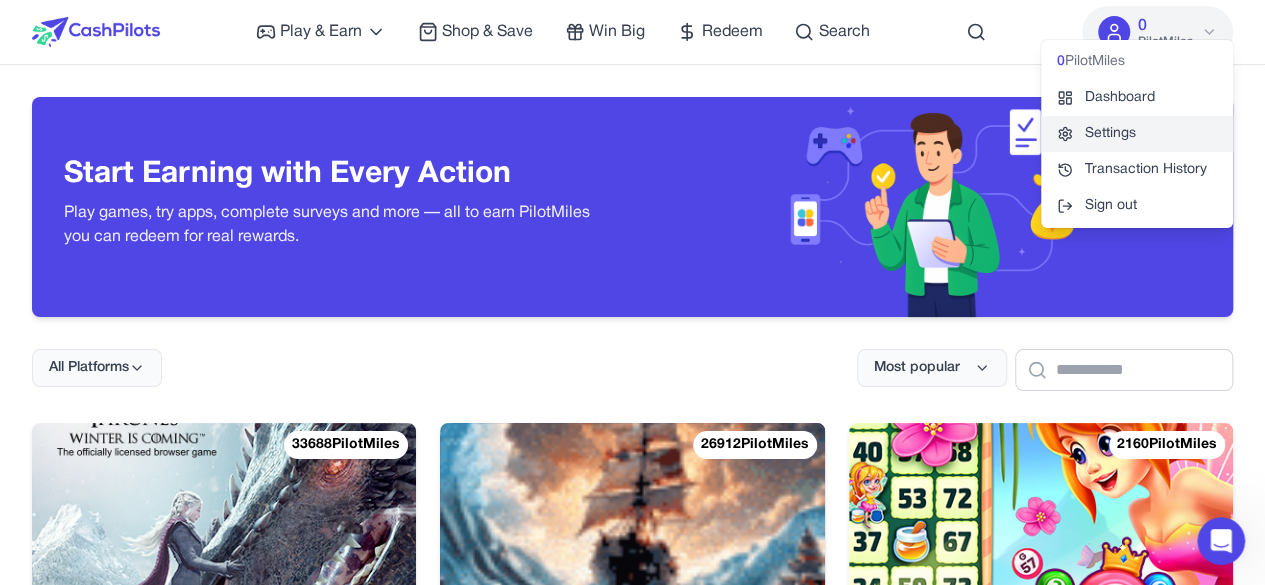 click on "Settings" at bounding box center (1137, 134) 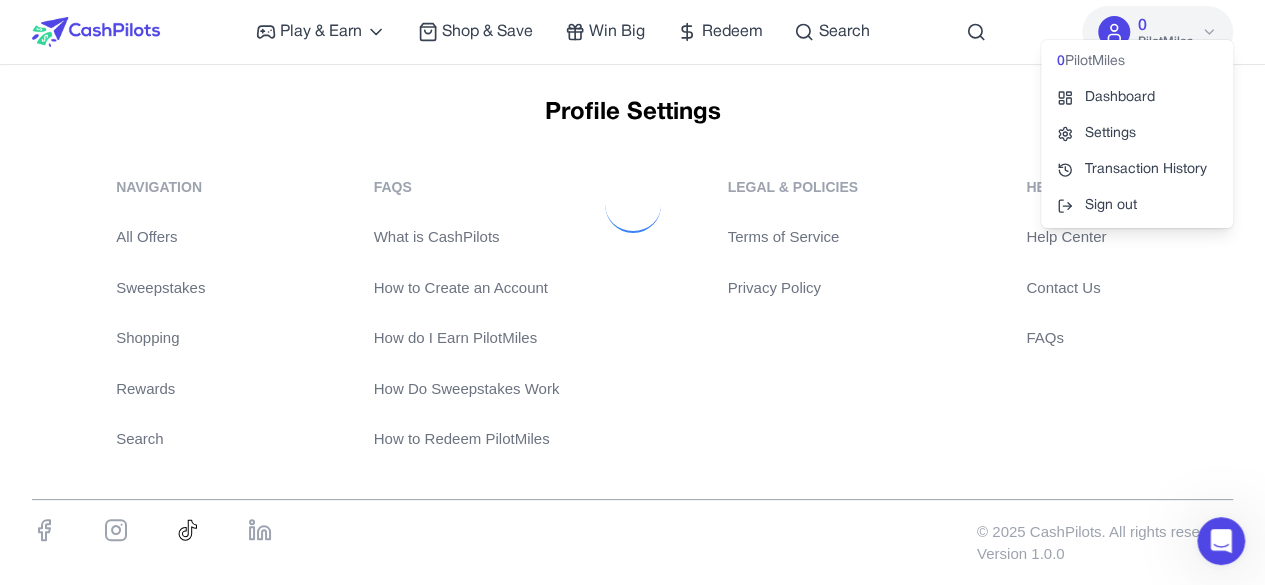 click on "Profile Settings" at bounding box center [633, 389] 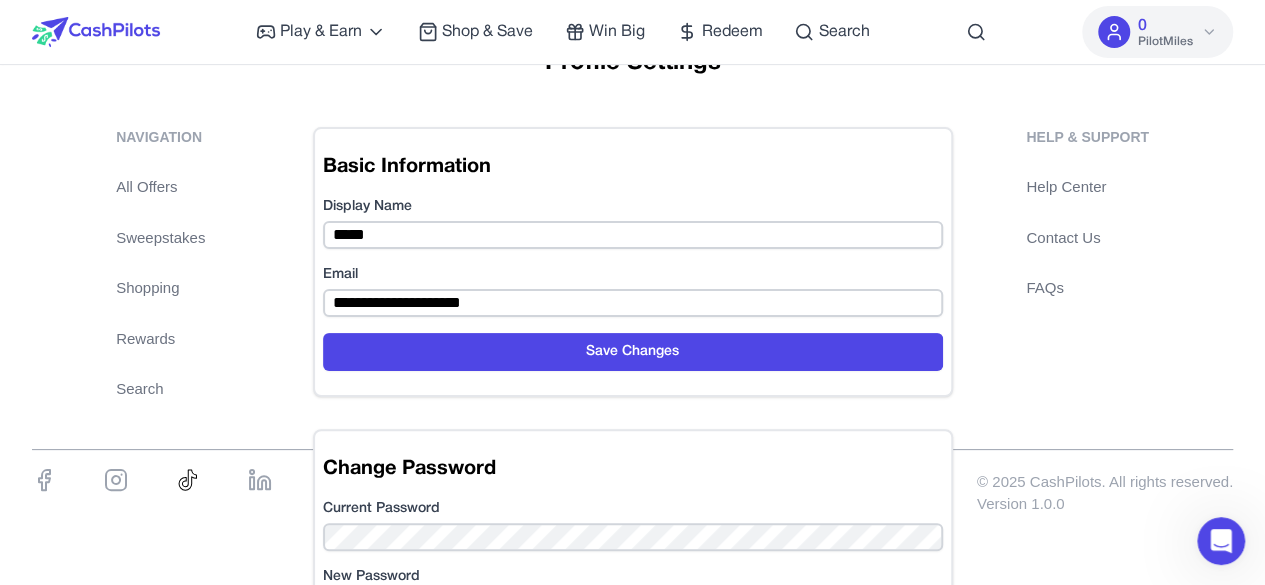 scroll, scrollTop: 0, scrollLeft: 0, axis: both 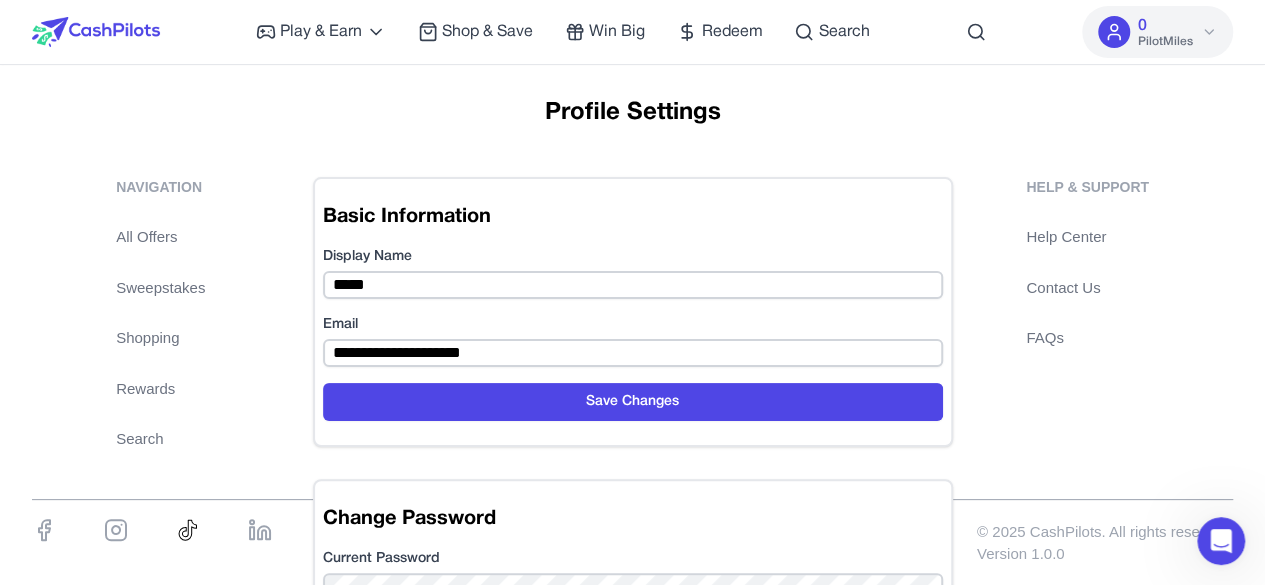 click on "**********" at bounding box center (633, 389) 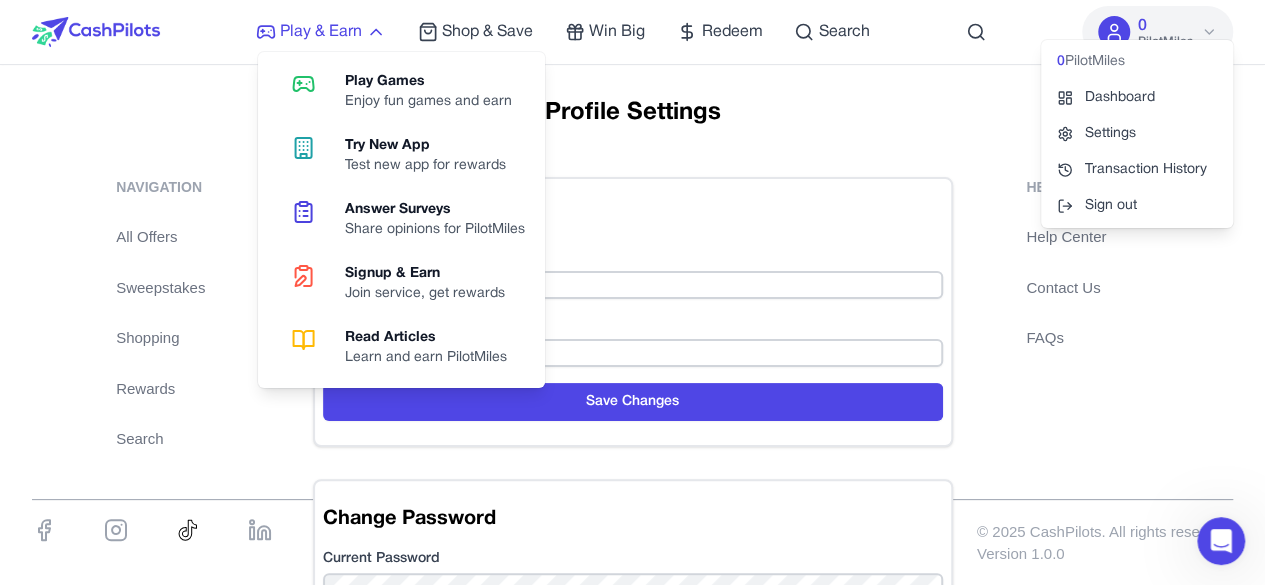 click on "Play & Earn" at bounding box center (321, 32) 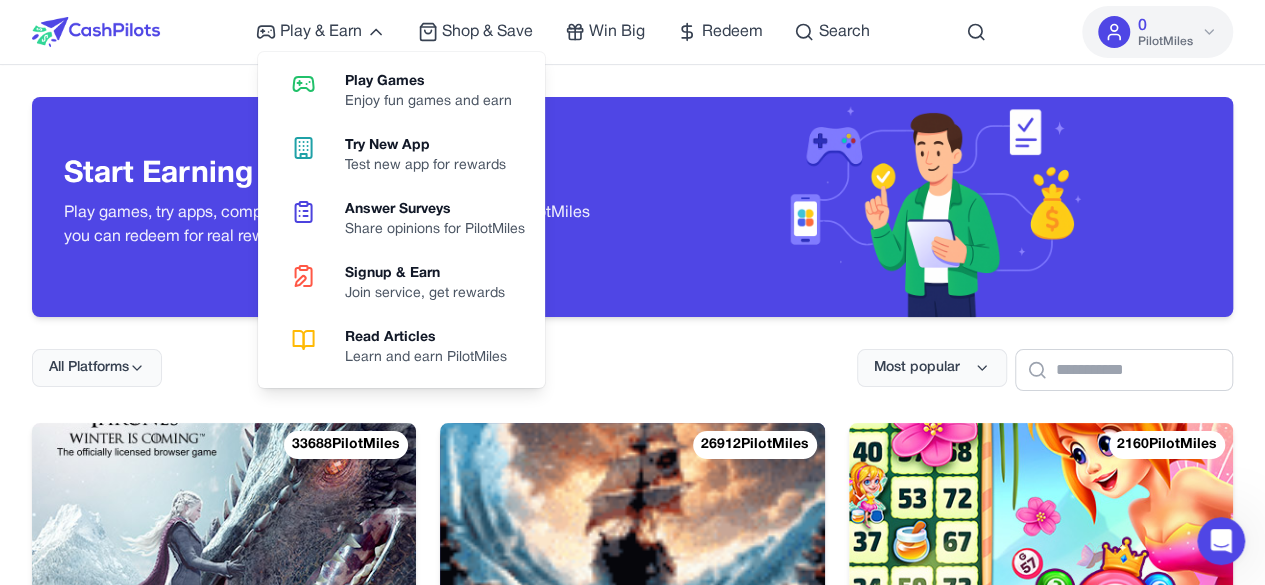 click on "Start Earning with Every Action" at bounding box center (332, 175) 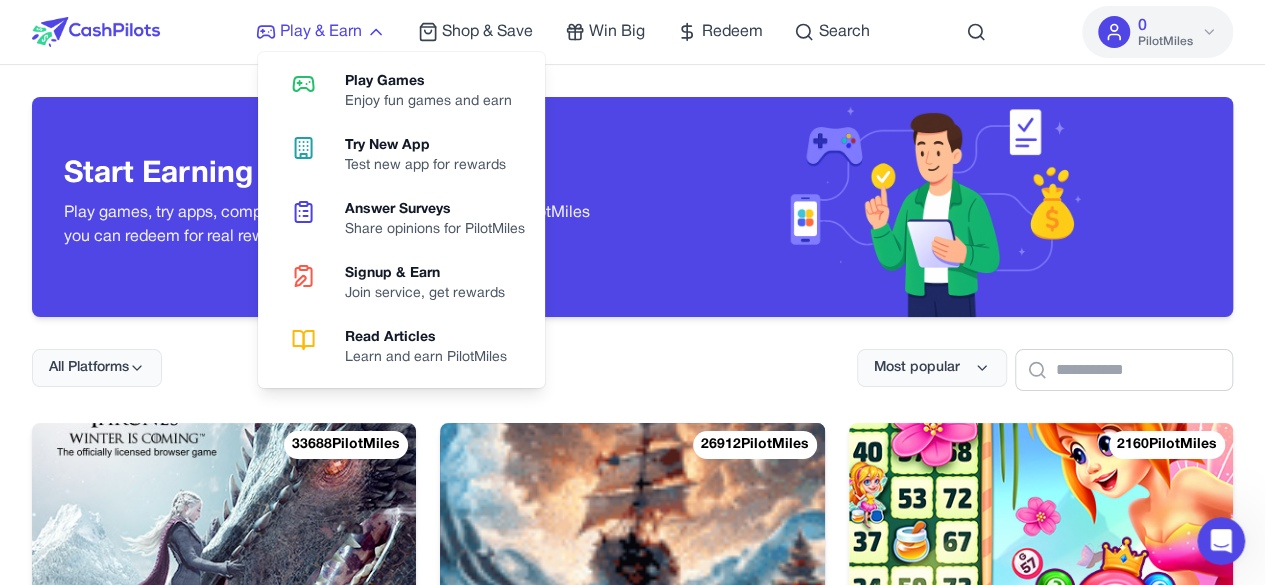 click 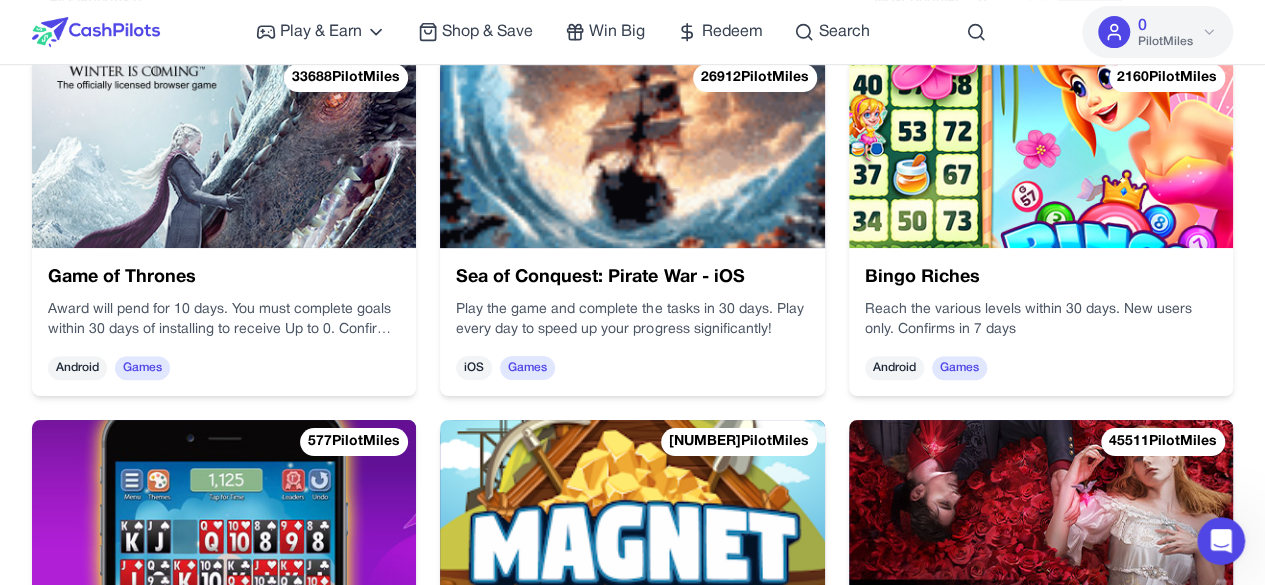 scroll, scrollTop: 0, scrollLeft: 0, axis: both 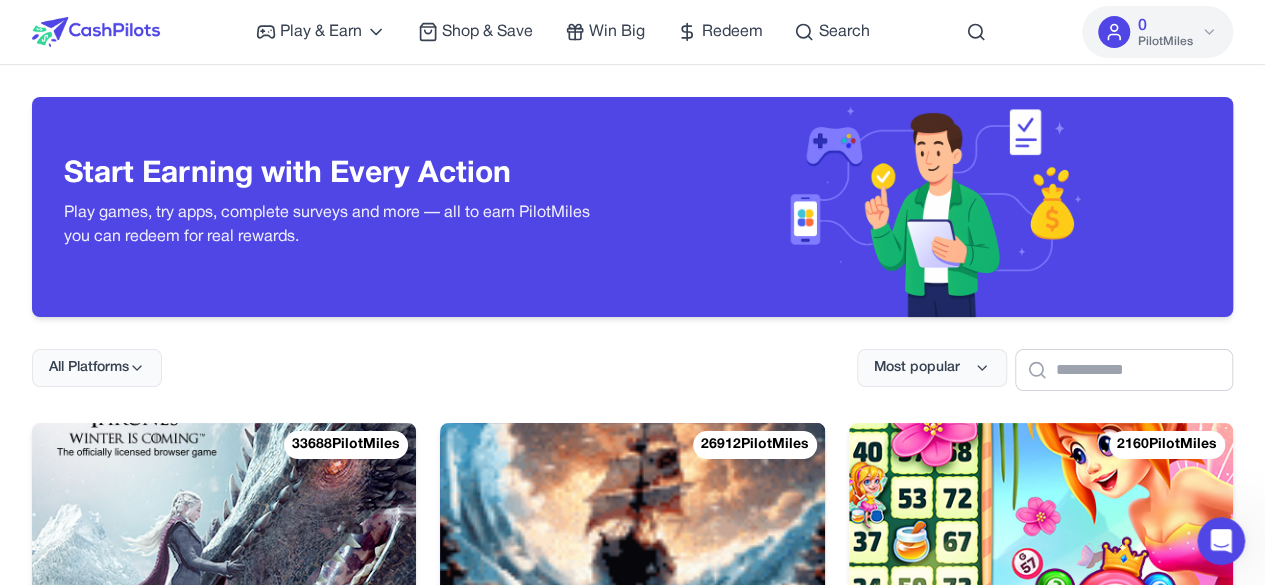click on "PilotMiles" at bounding box center [1165, 42] 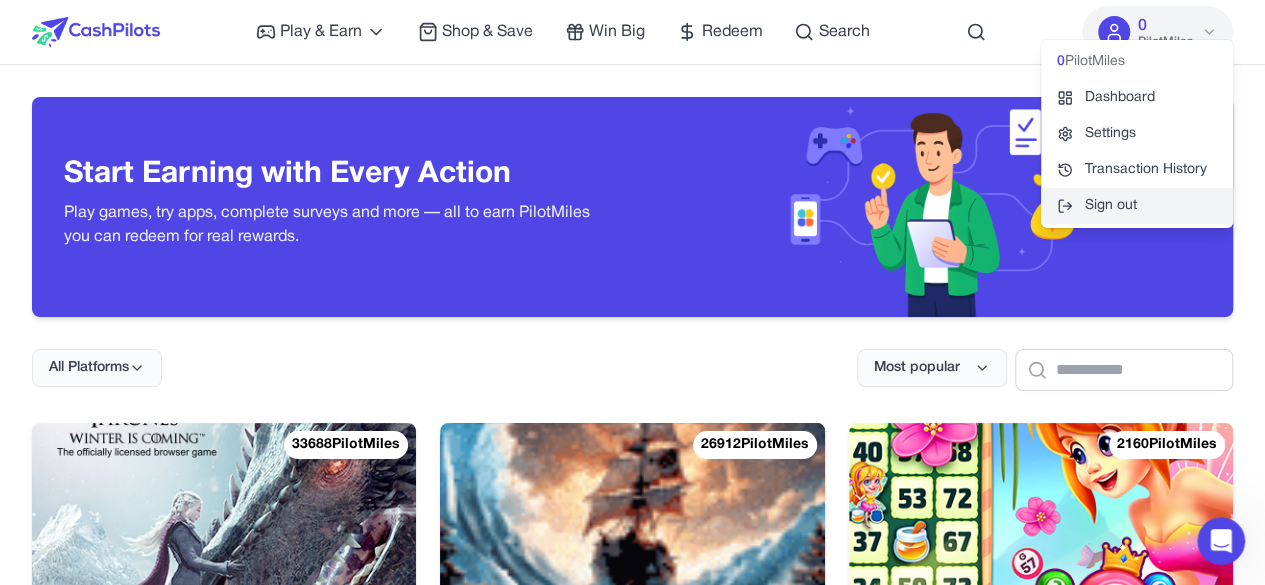 click on "Sign out" at bounding box center (1137, 206) 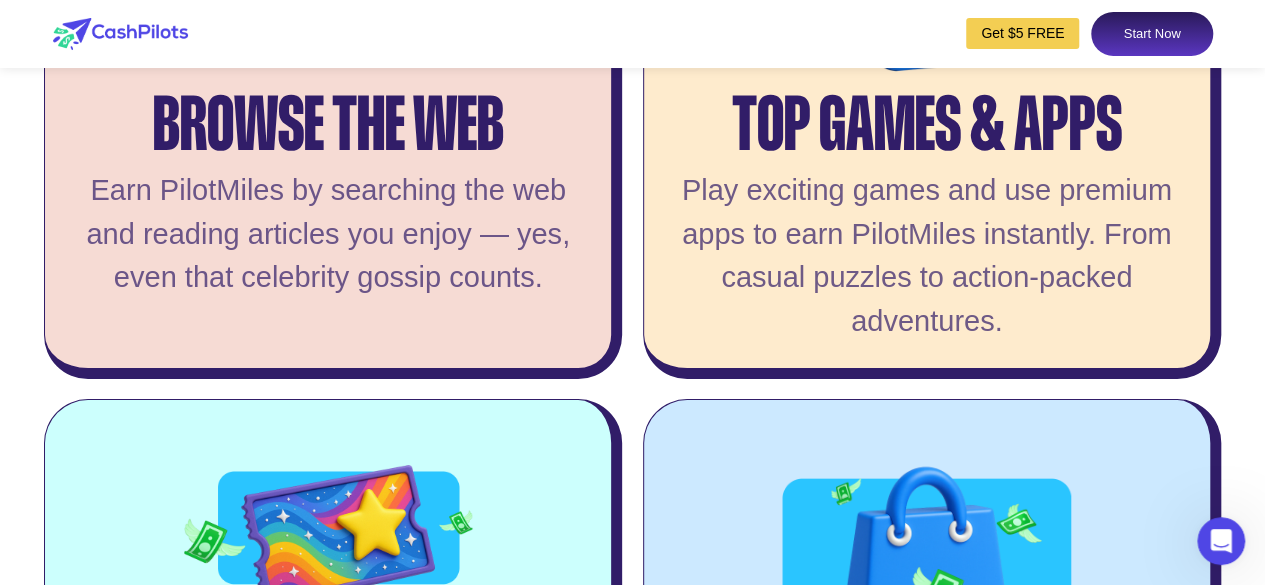 scroll, scrollTop: 4400, scrollLeft: 0, axis: vertical 